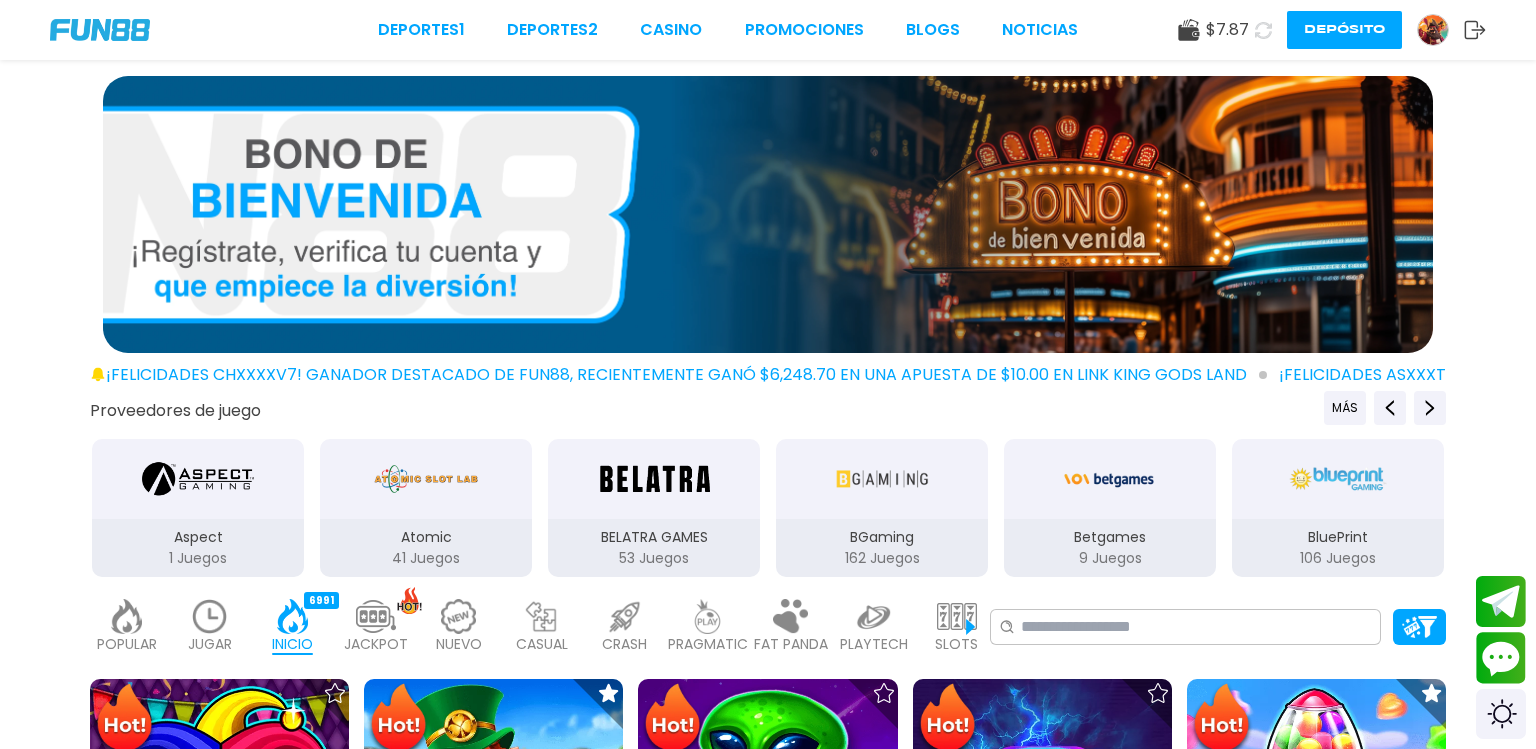 scroll, scrollTop: 0, scrollLeft: 0, axis: both 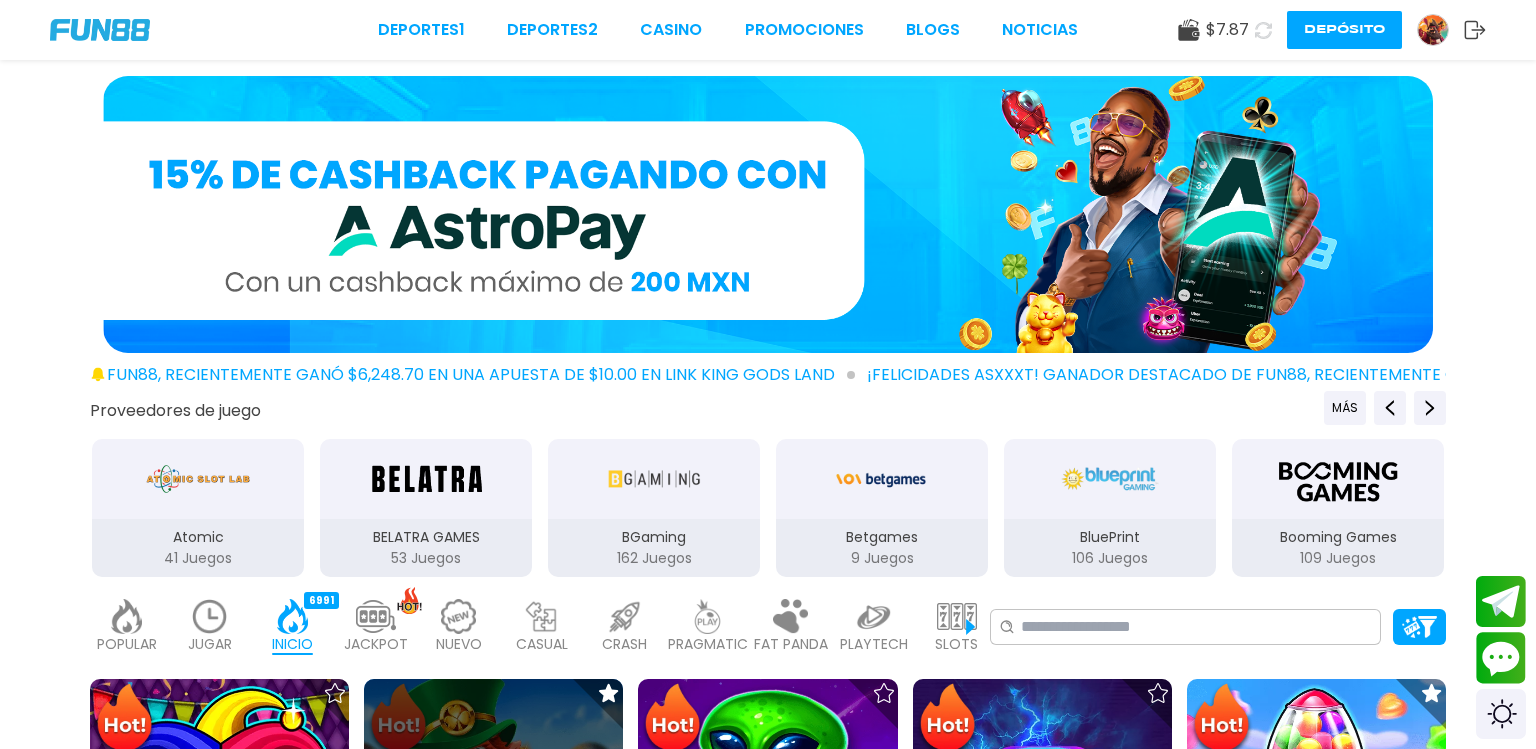 click at bounding box center (493, 808) 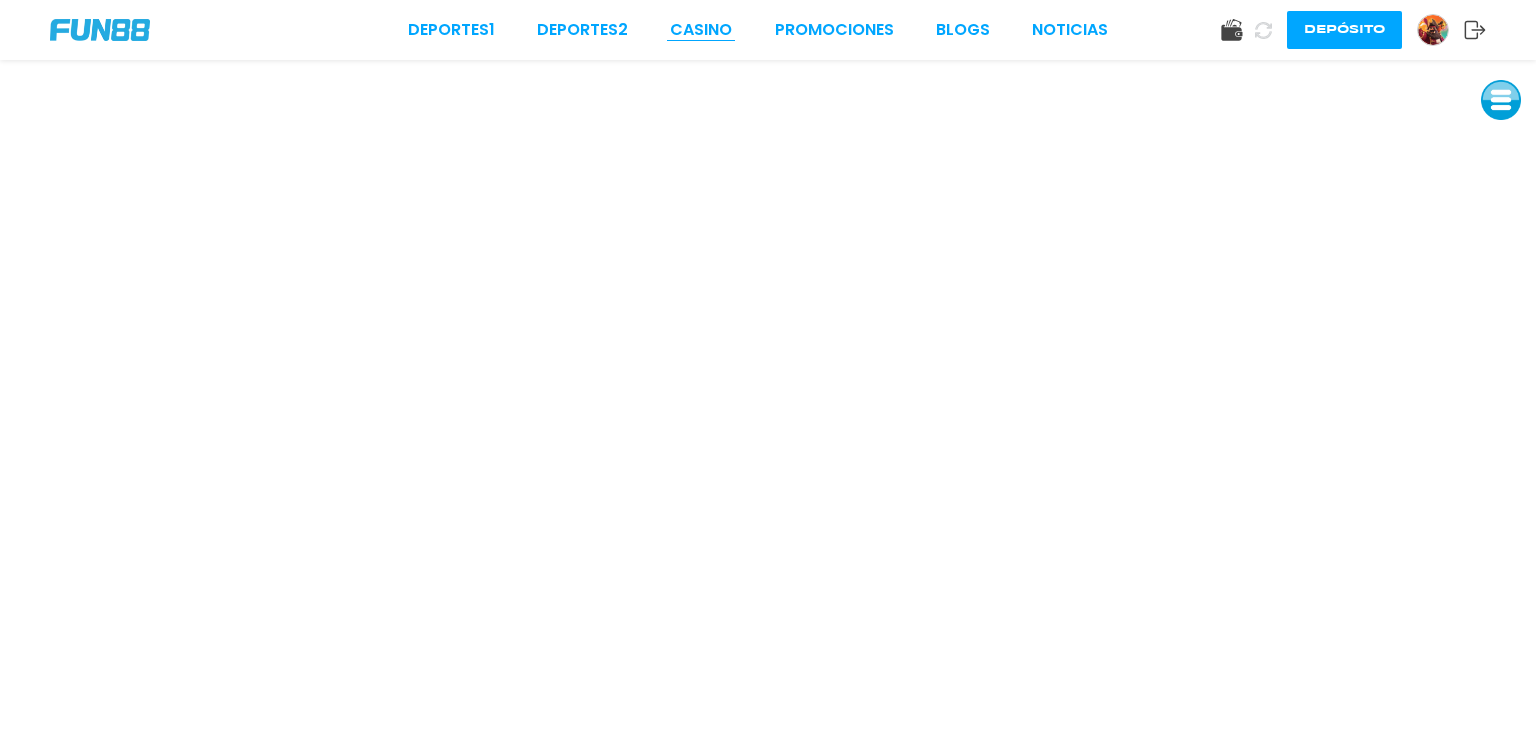 click on "CASINO" at bounding box center (701, 30) 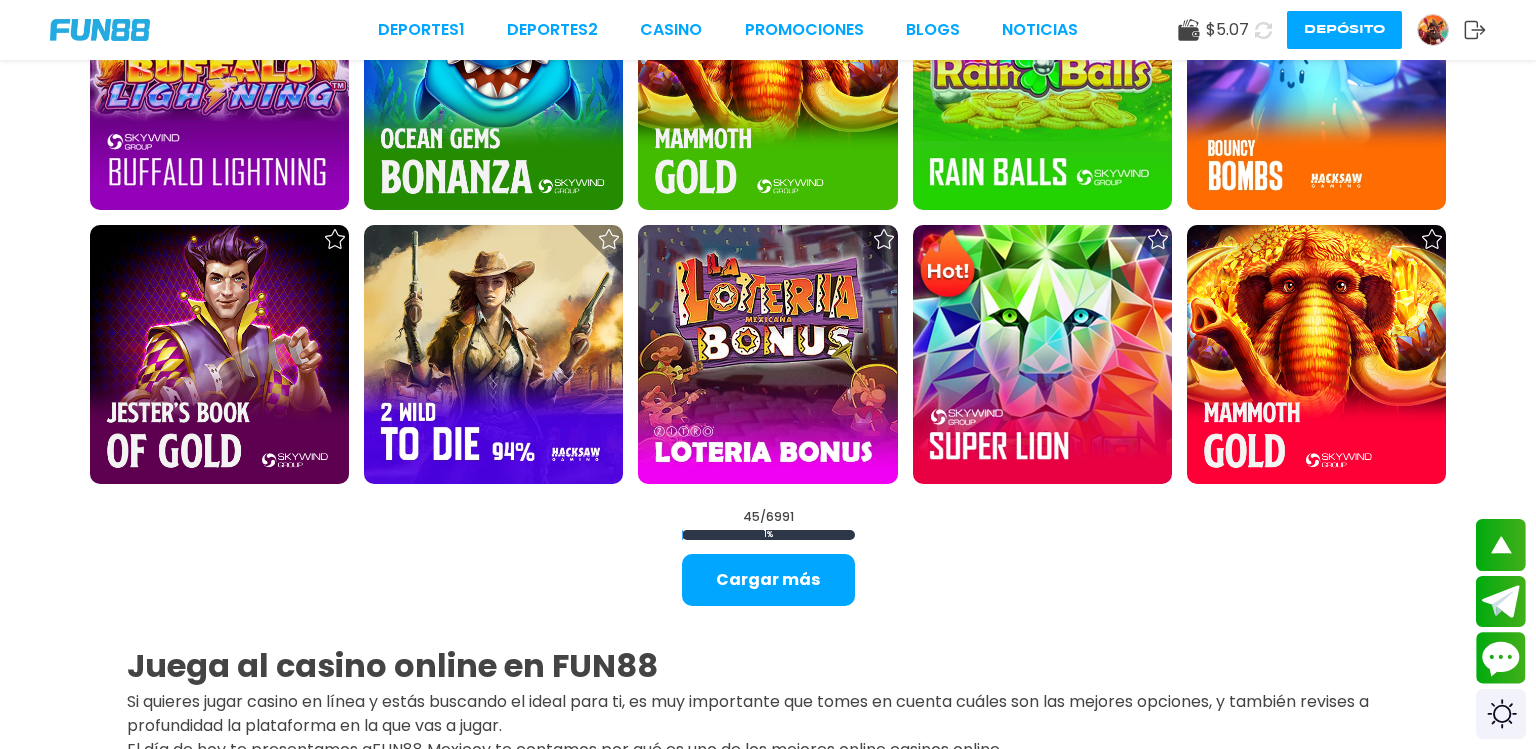 scroll, scrollTop: 2800, scrollLeft: 0, axis: vertical 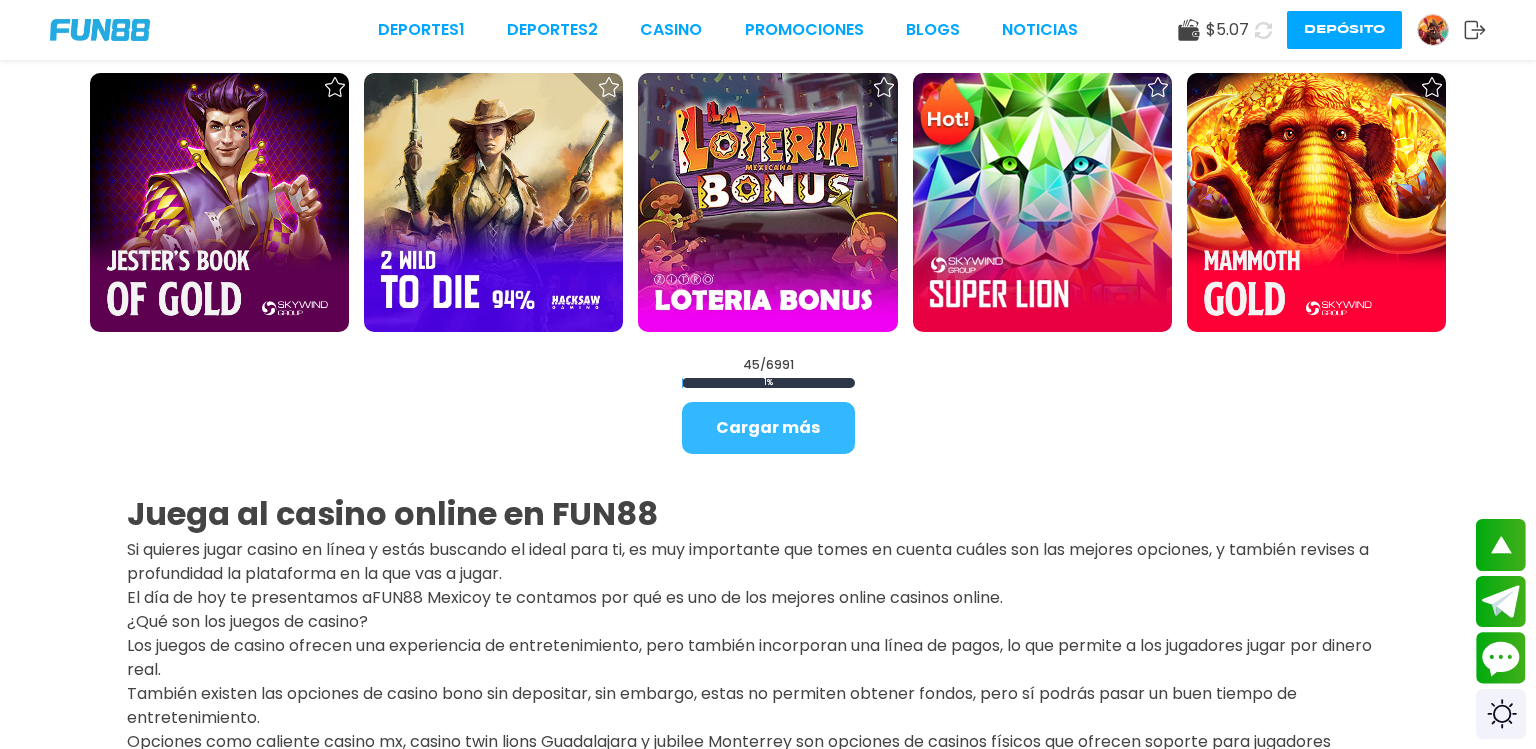 click on "Cargar más" at bounding box center (768, 428) 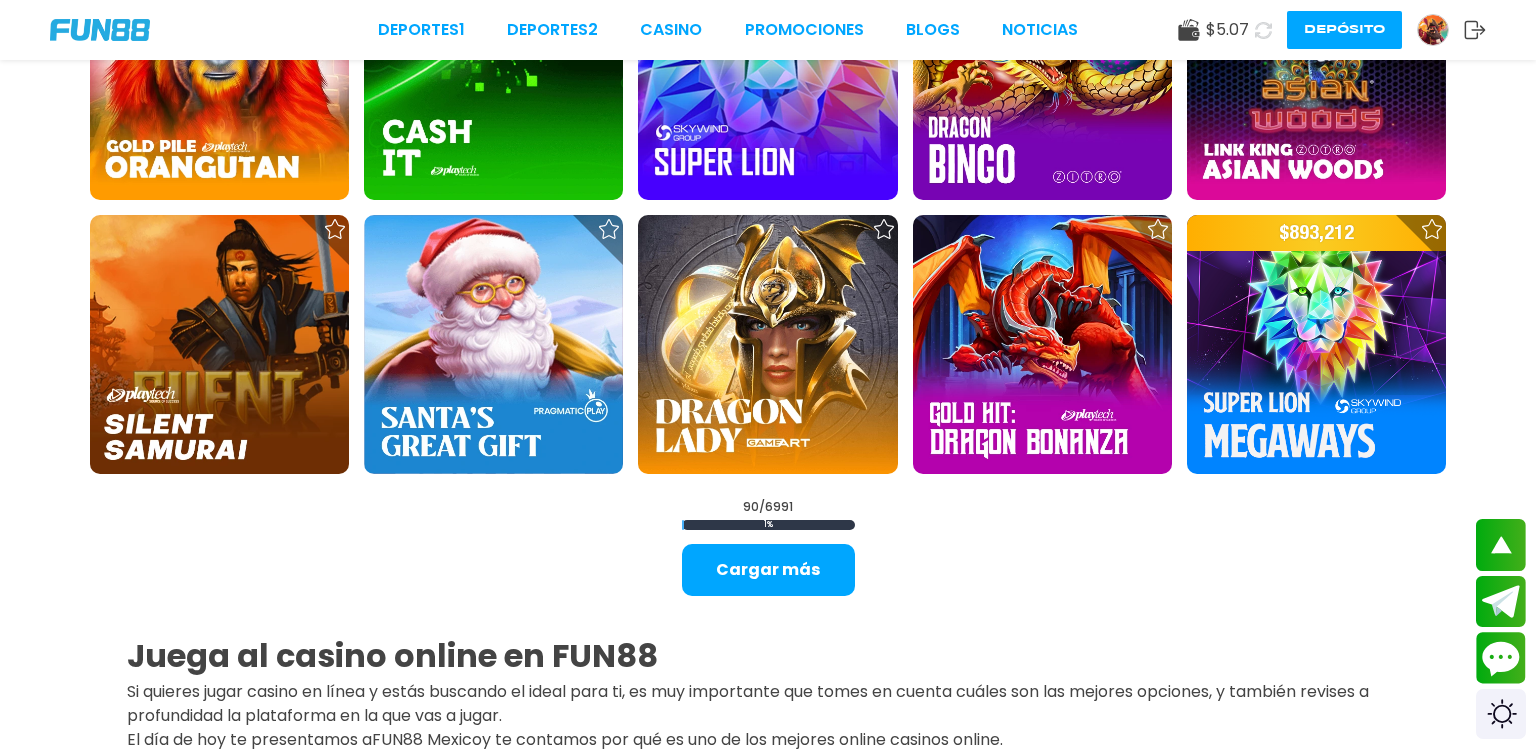 scroll, scrollTop: 5376, scrollLeft: 0, axis: vertical 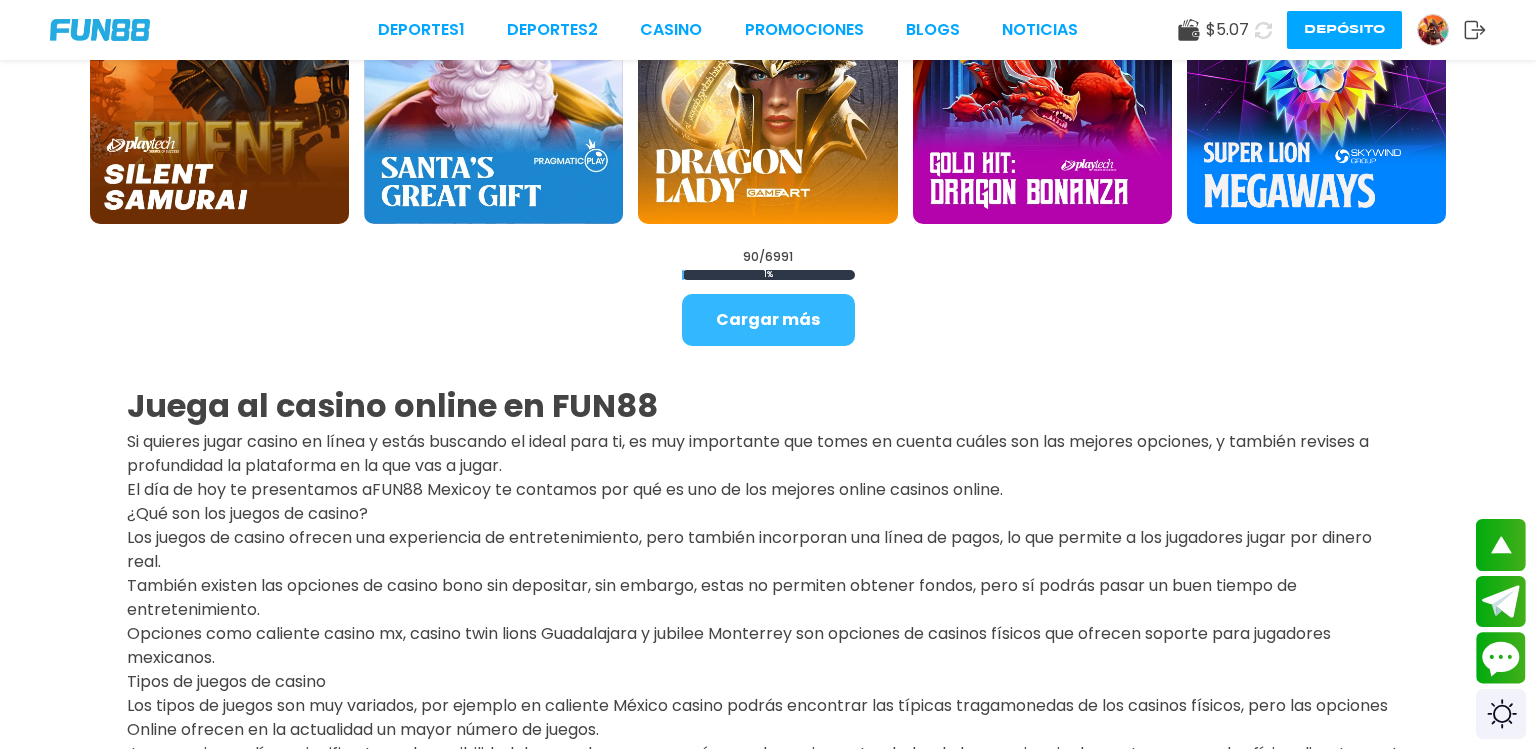 click on "Cargar más" at bounding box center (768, 320) 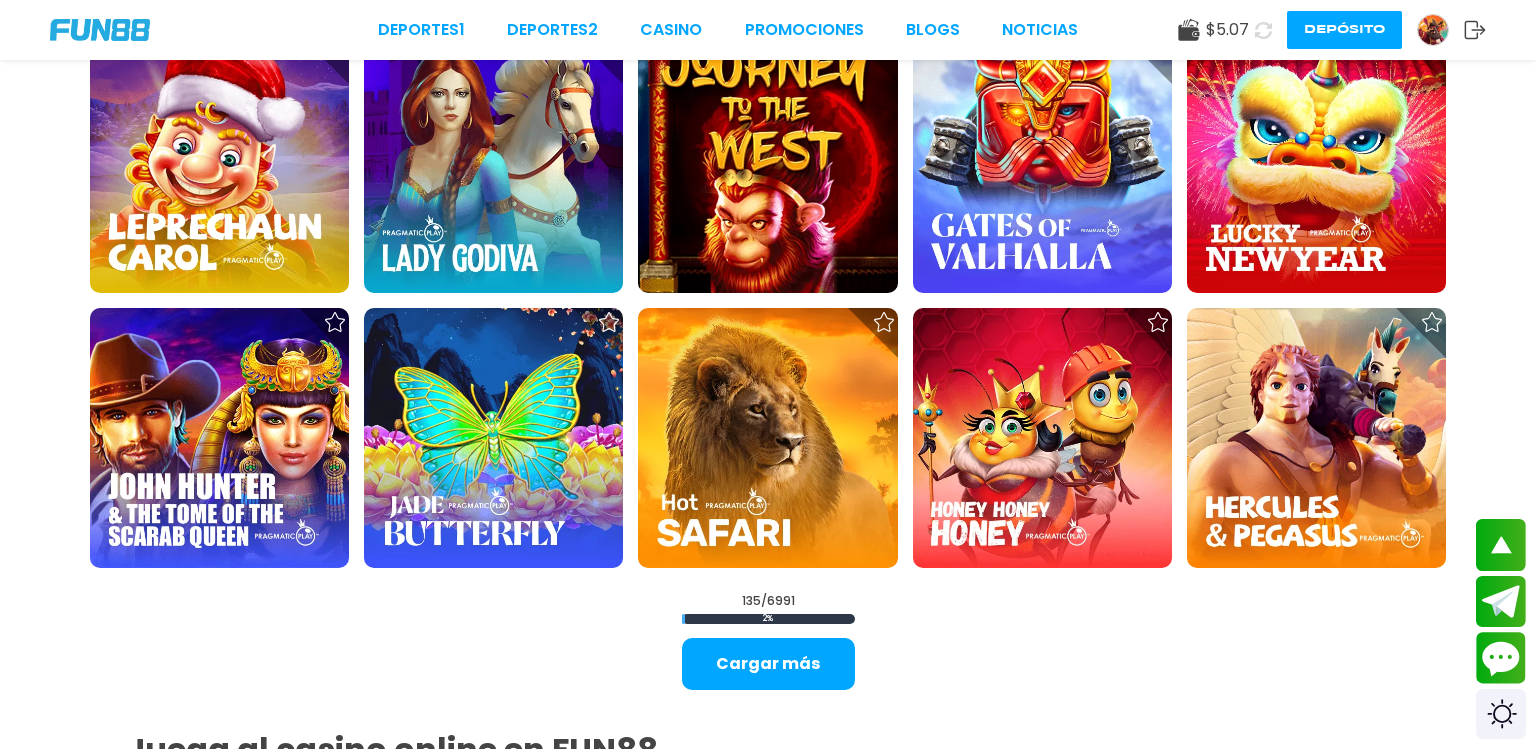 scroll, scrollTop: 7504, scrollLeft: 0, axis: vertical 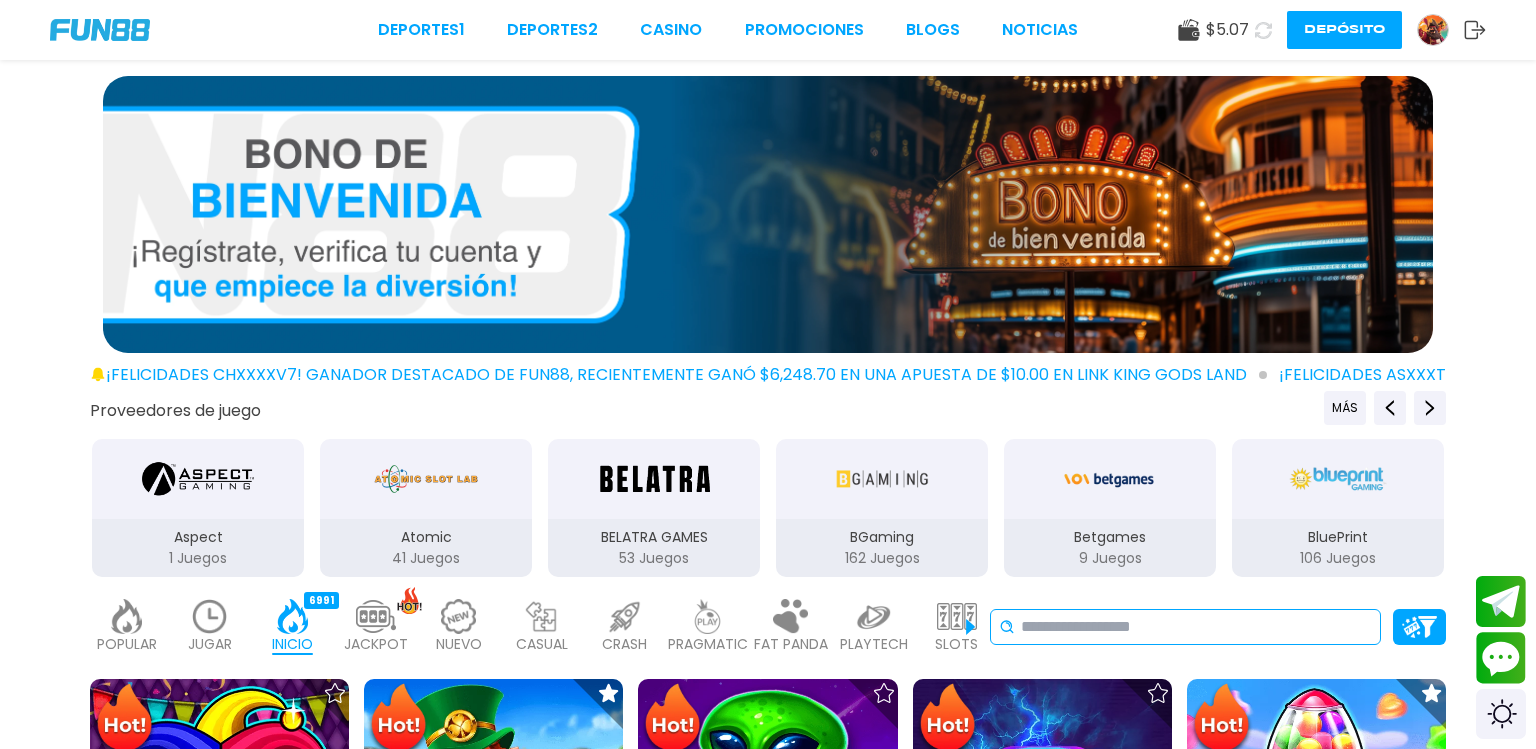 click at bounding box center (1196, 627) 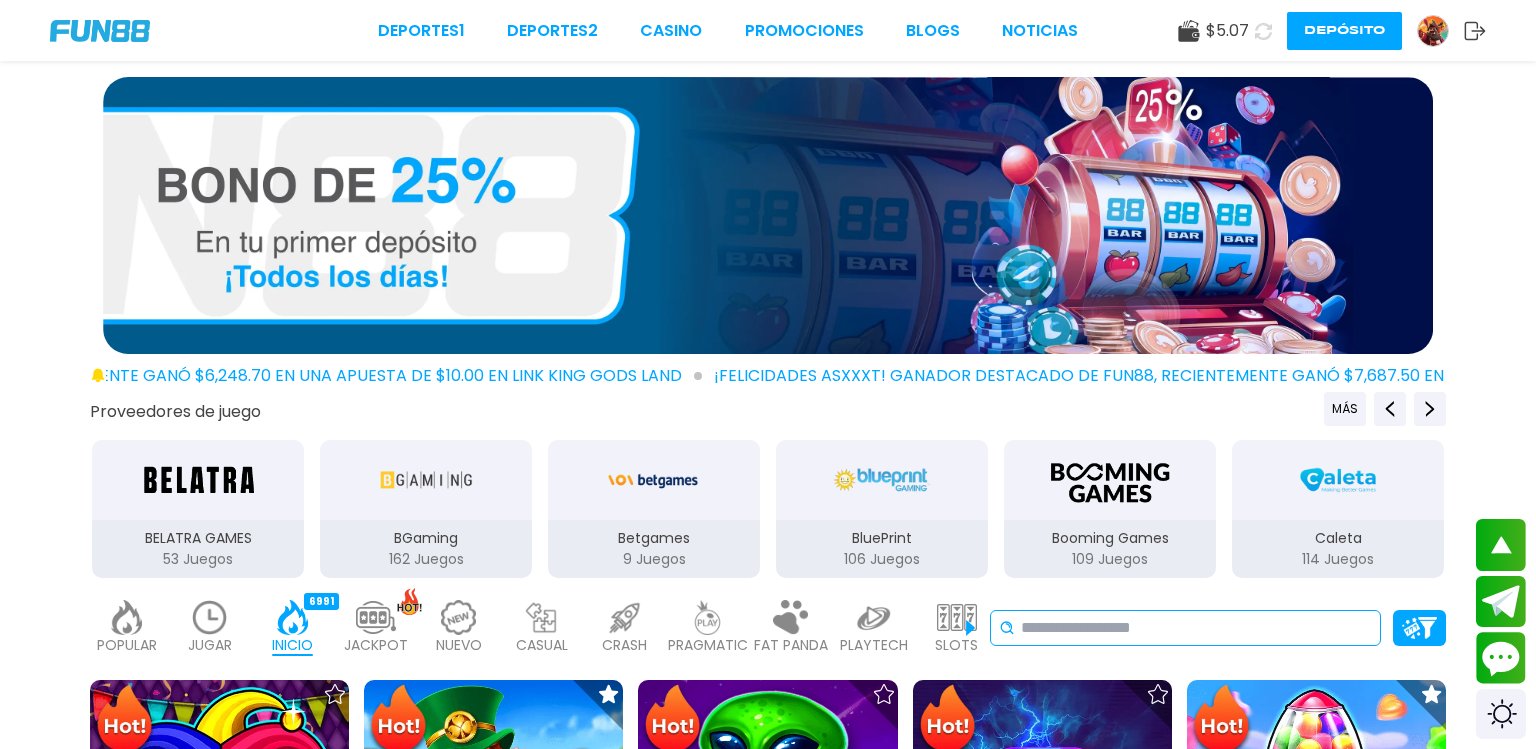 scroll, scrollTop: 424, scrollLeft: 0, axis: vertical 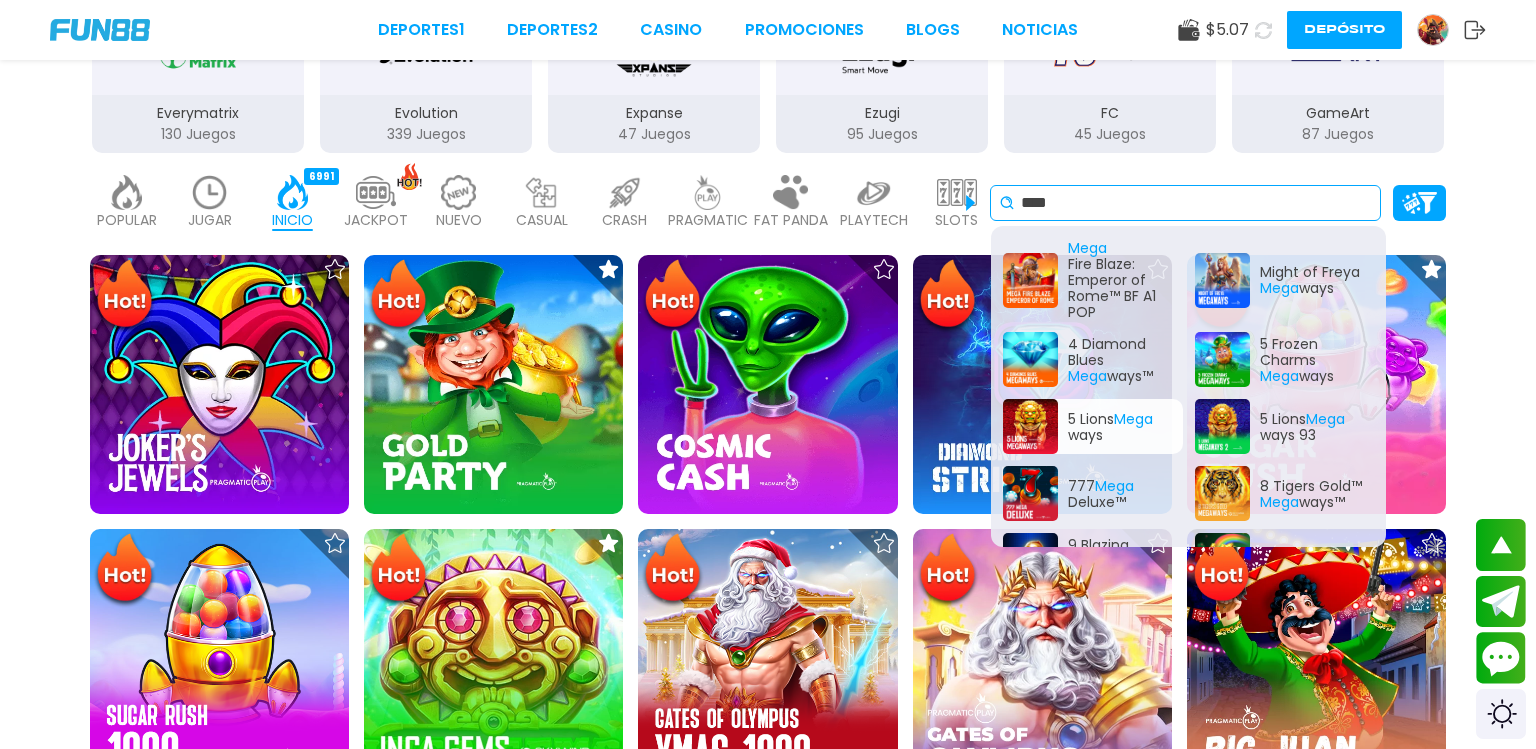 type on "****" 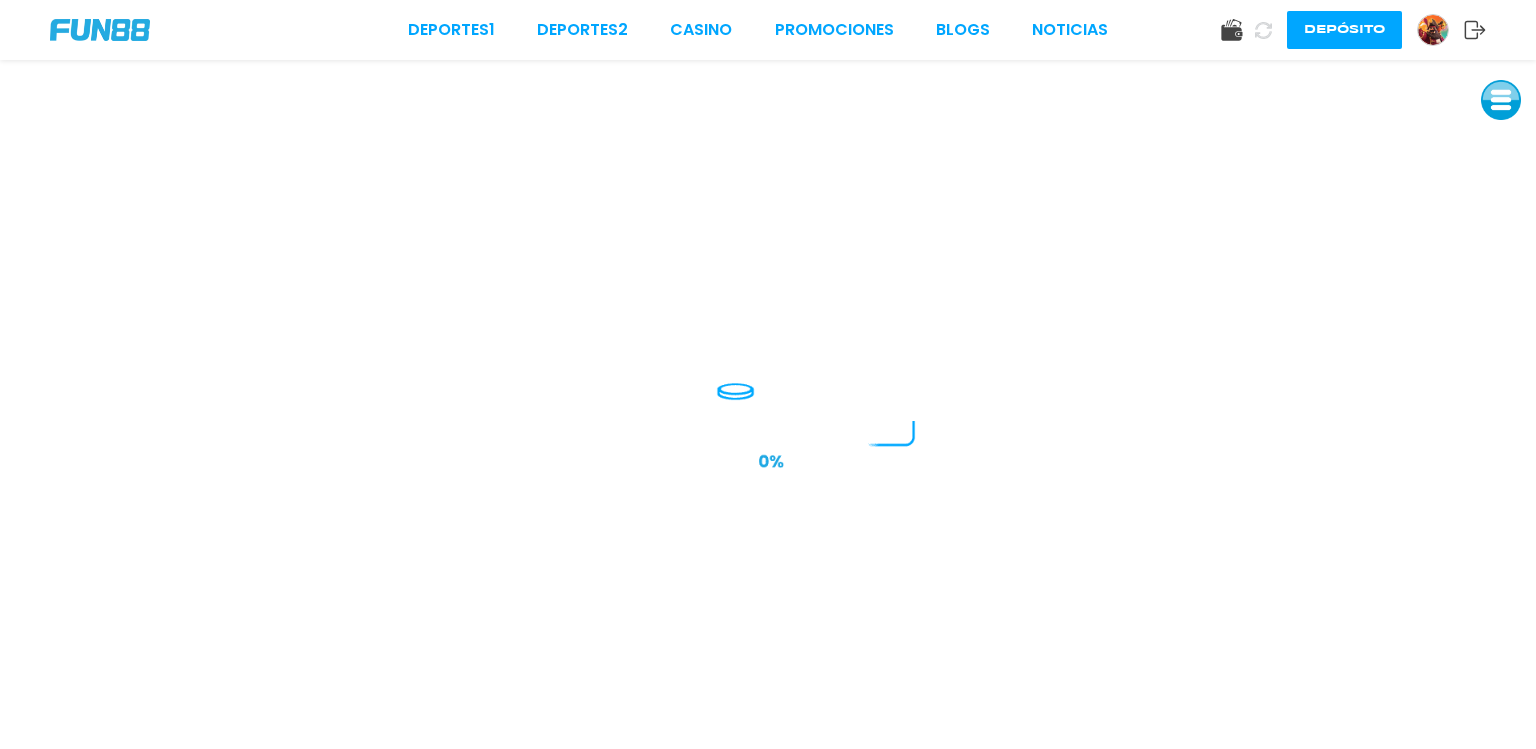 scroll, scrollTop: 0, scrollLeft: 0, axis: both 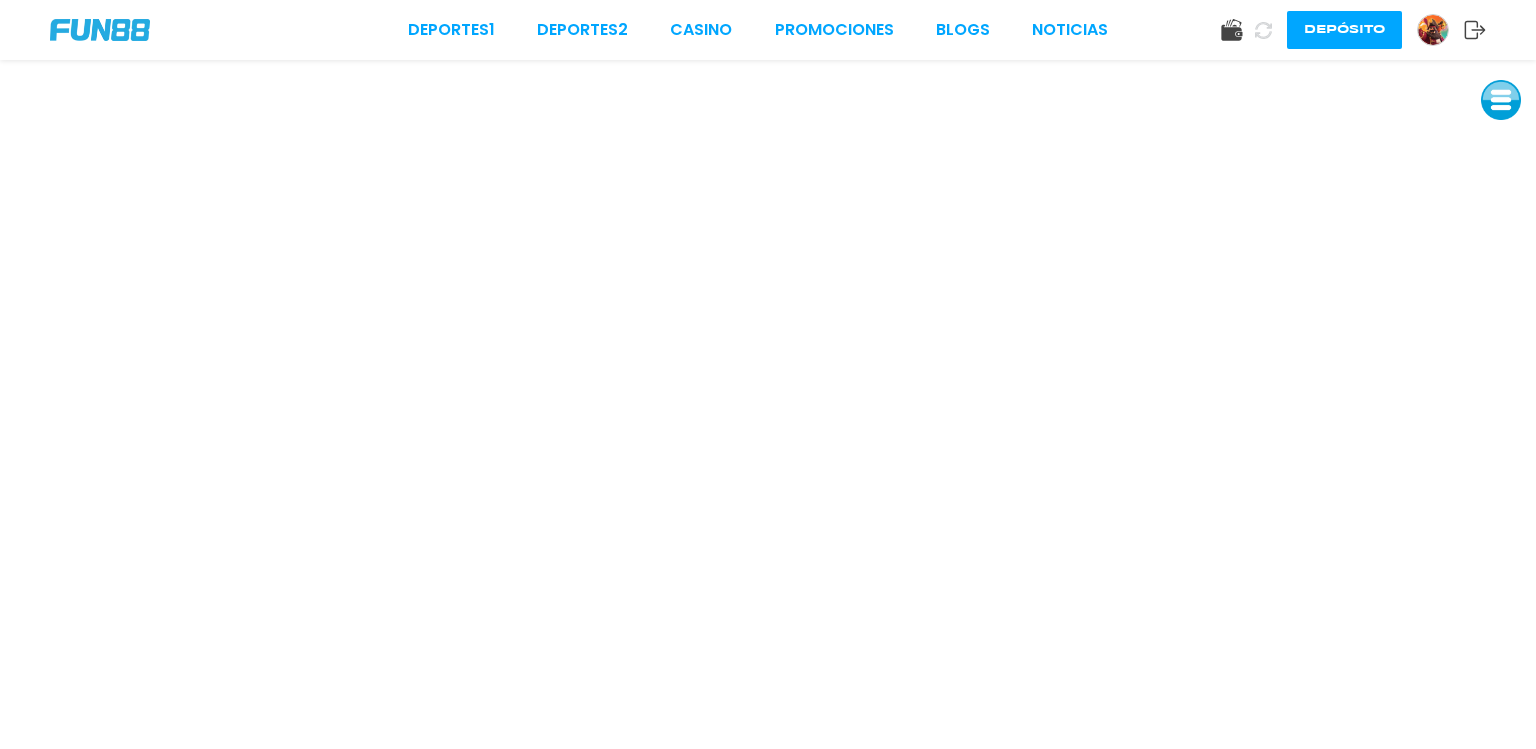 click on "Deportes  1 Deportes  2 CASINO Promociones BLOGS NOTICIAS" at bounding box center [758, 30] 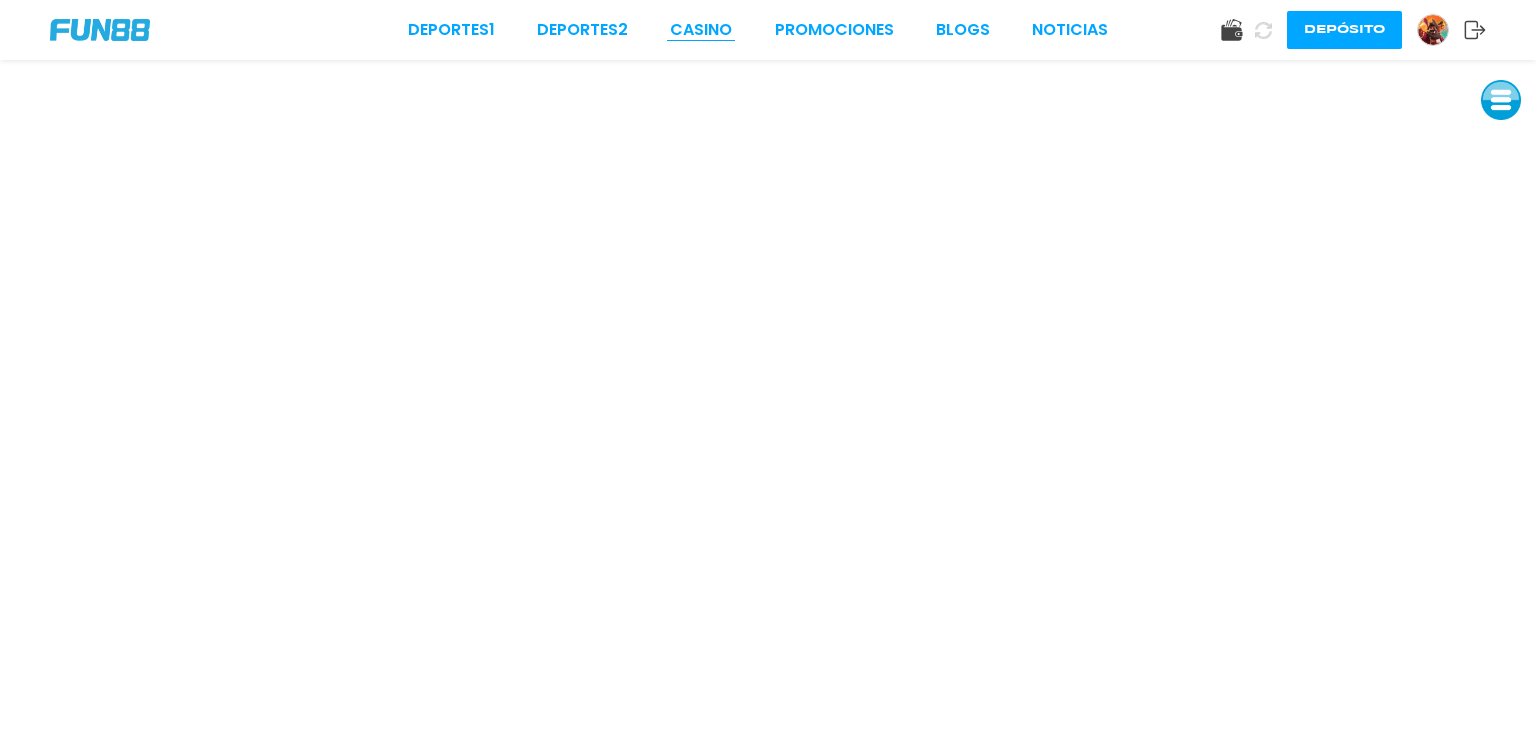 click on "CASINO" at bounding box center (701, 30) 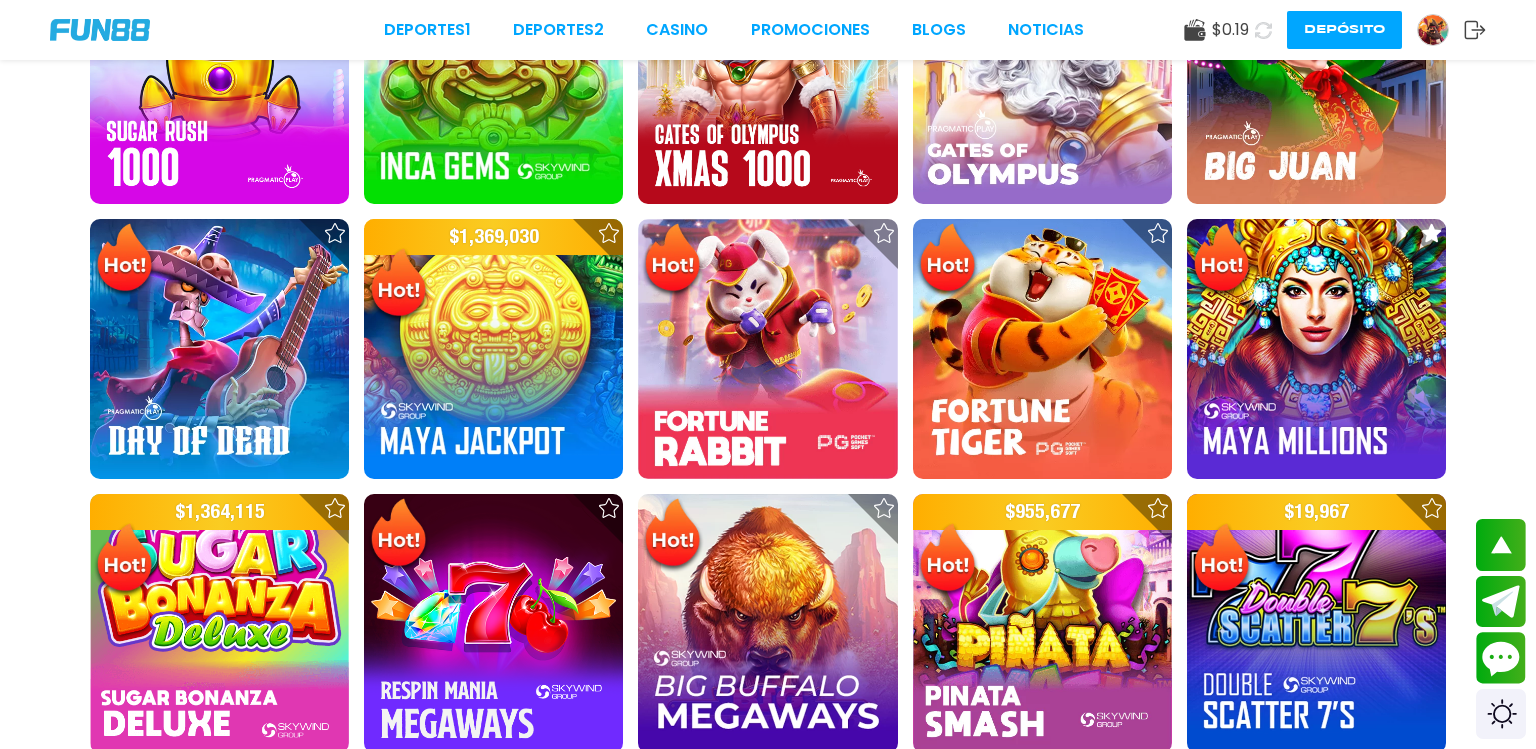 scroll, scrollTop: 1120, scrollLeft: 0, axis: vertical 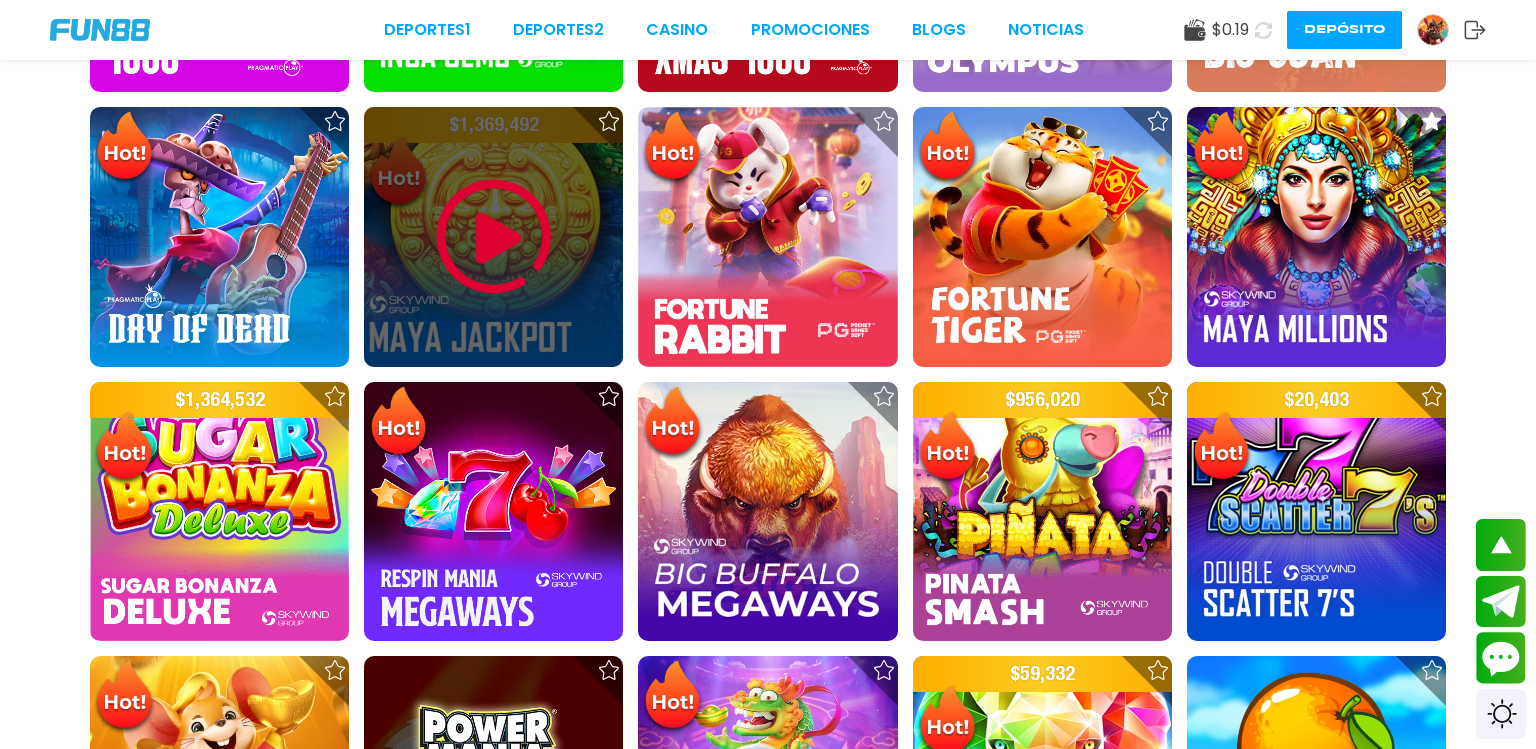 click at bounding box center [493, 236] 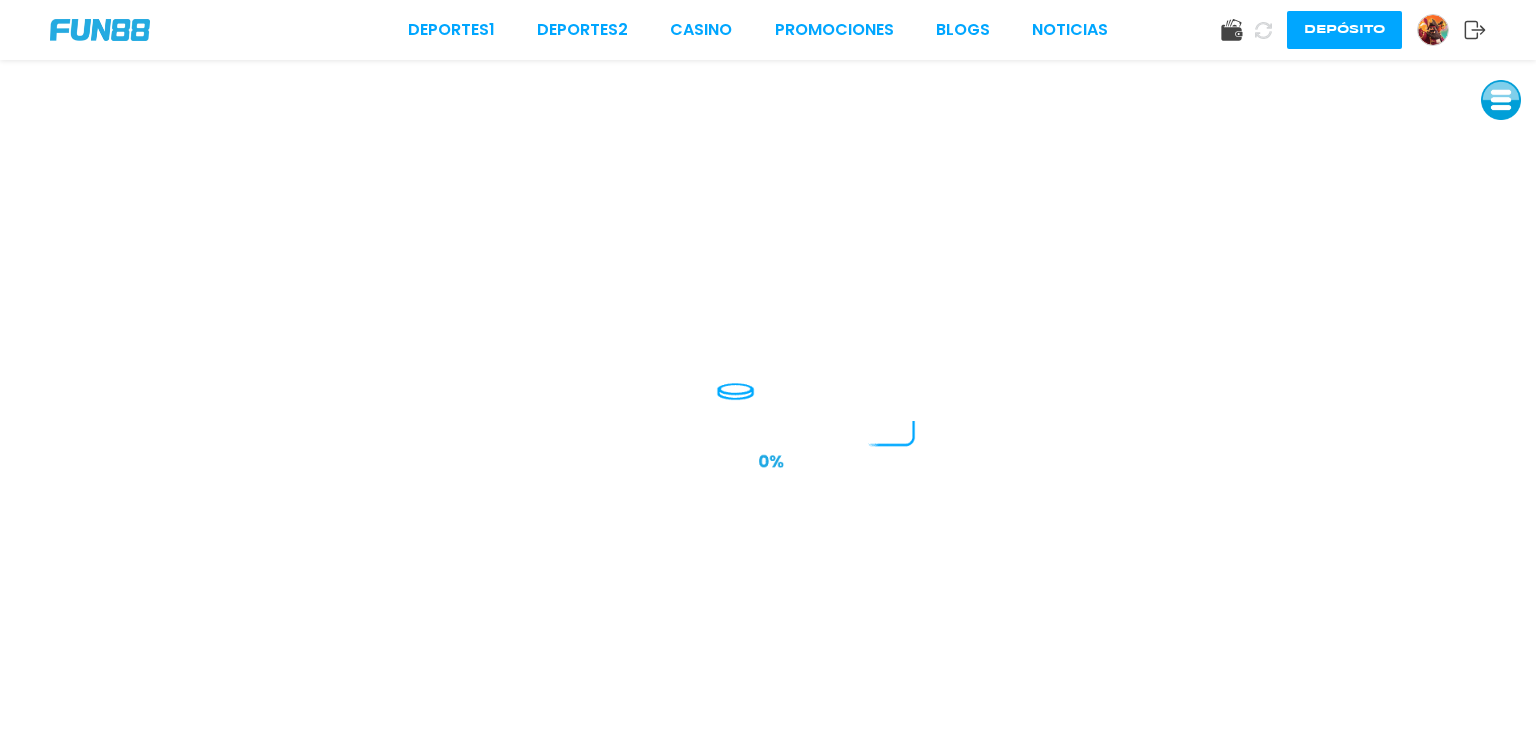 scroll, scrollTop: 0, scrollLeft: 0, axis: both 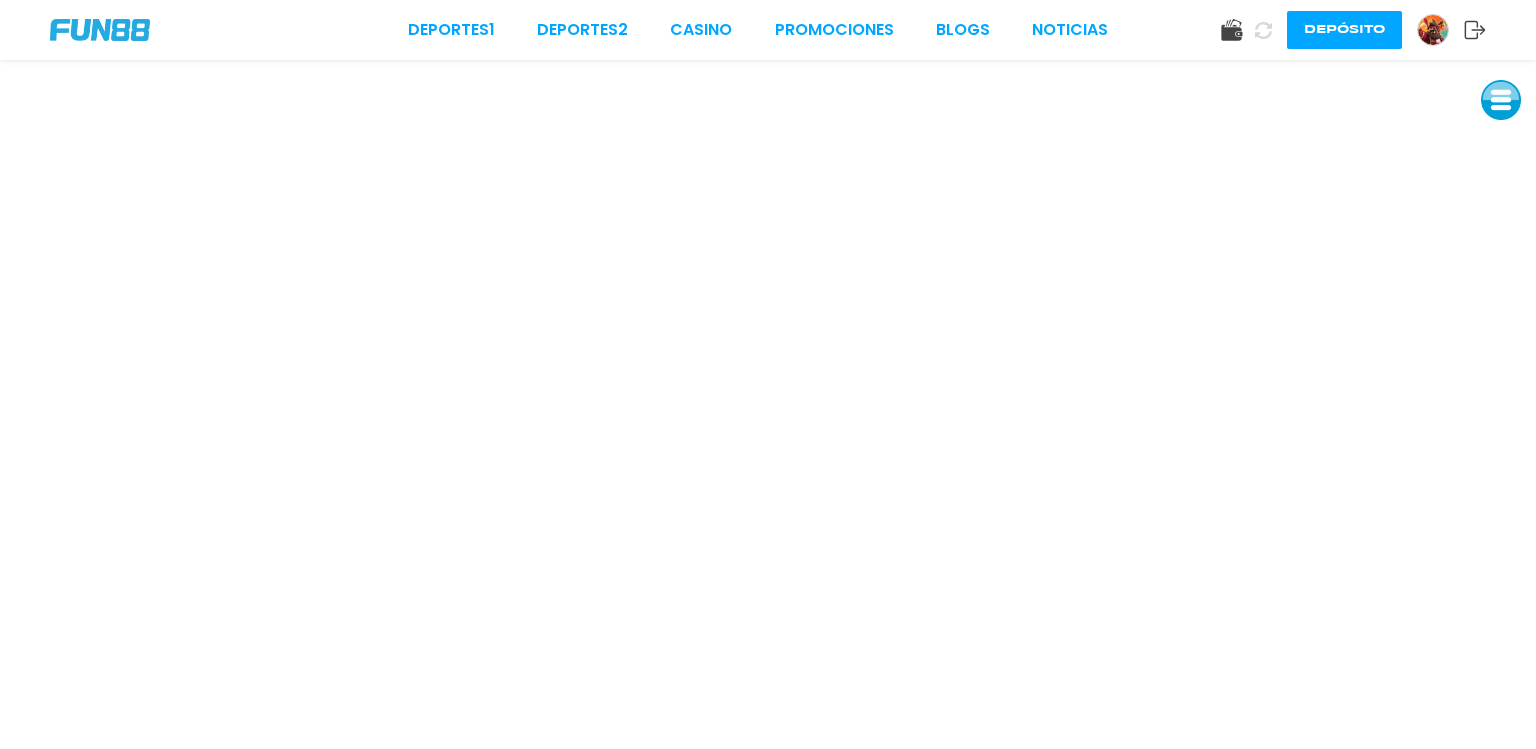click on "Deportes  1 Deportes  2 CASINO Promociones BLOGS NOTICIAS Depósito" at bounding box center [768, 30] 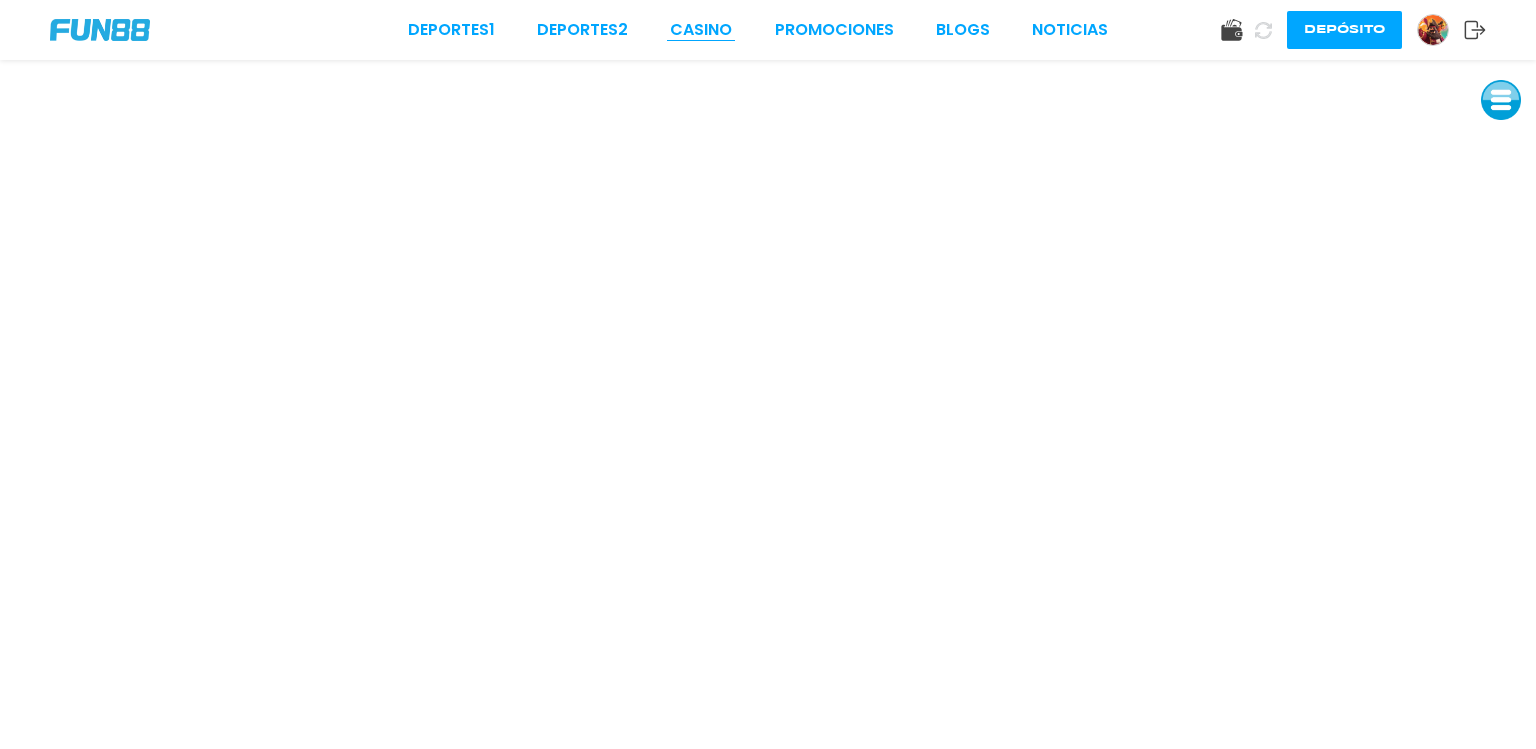 click on "CASINO" at bounding box center (701, 30) 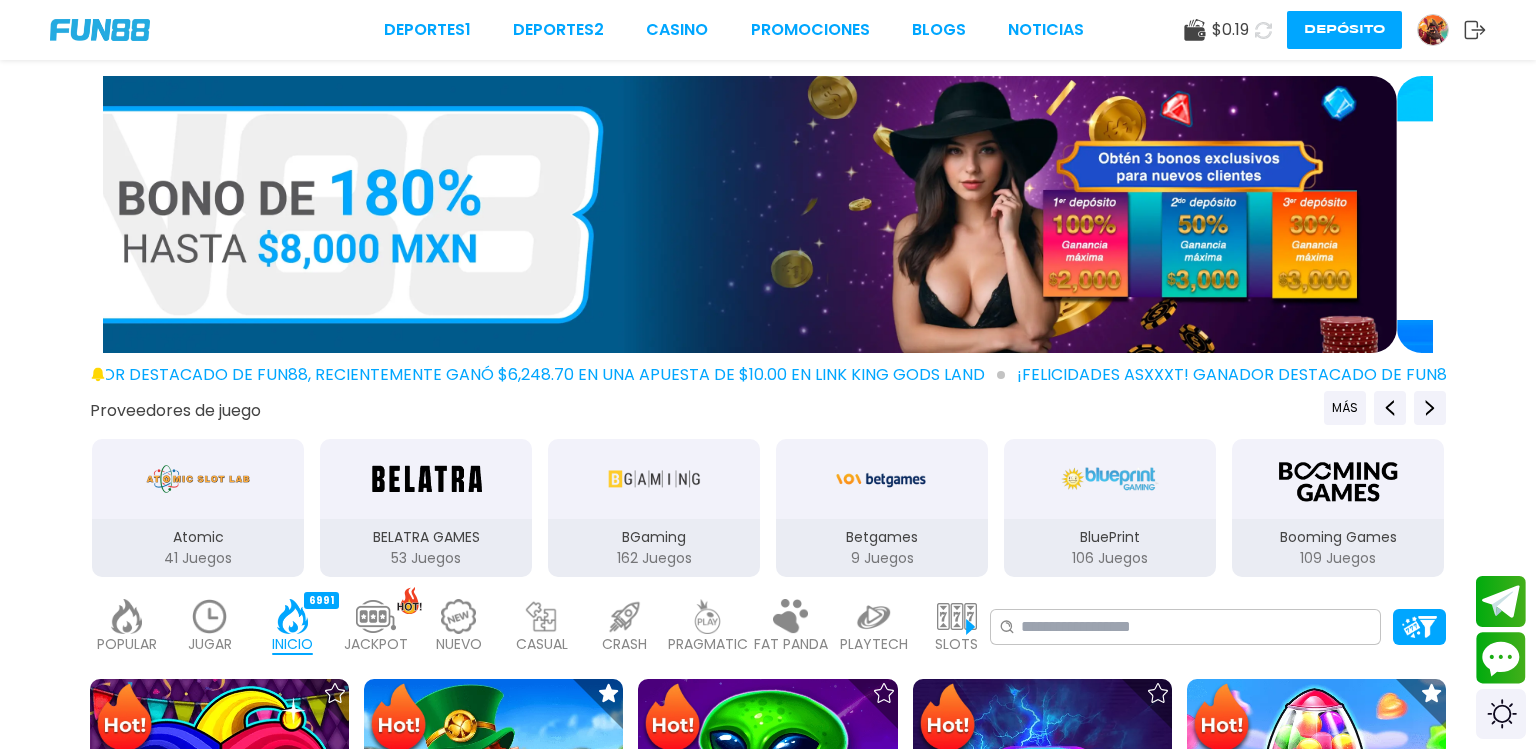 scroll, scrollTop: 224, scrollLeft: 0, axis: vertical 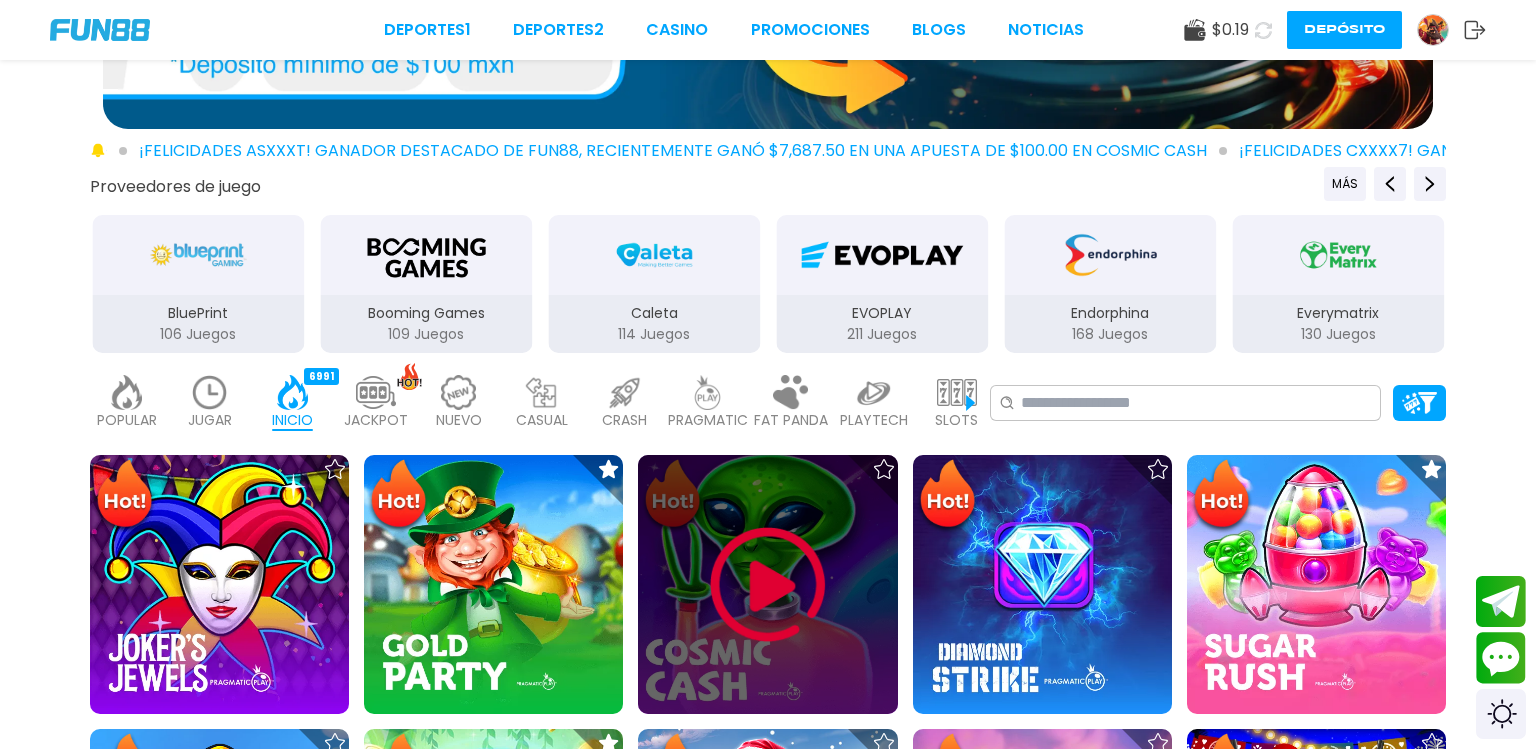 click at bounding box center (767, 584) 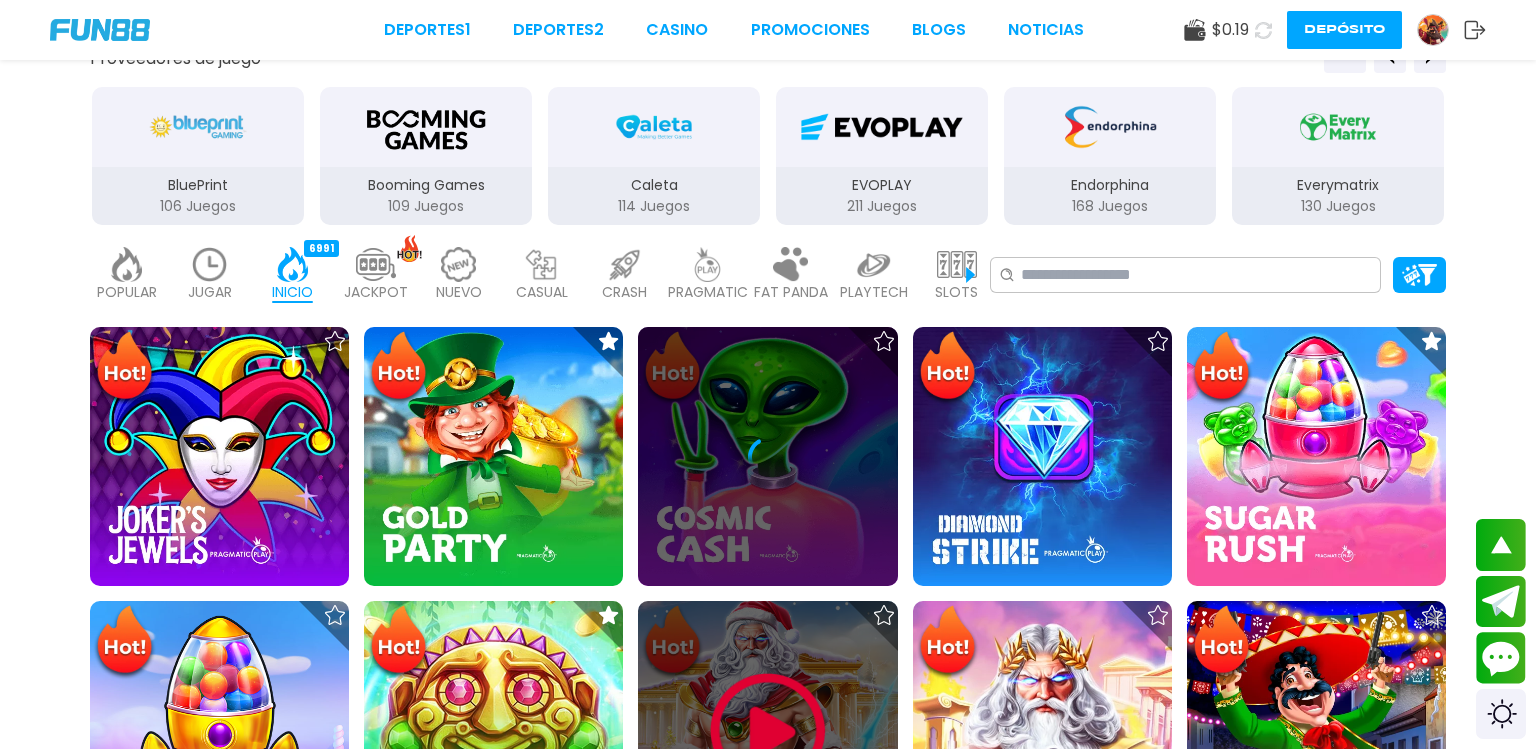 scroll, scrollTop: 448, scrollLeft: 0, axis: vertical 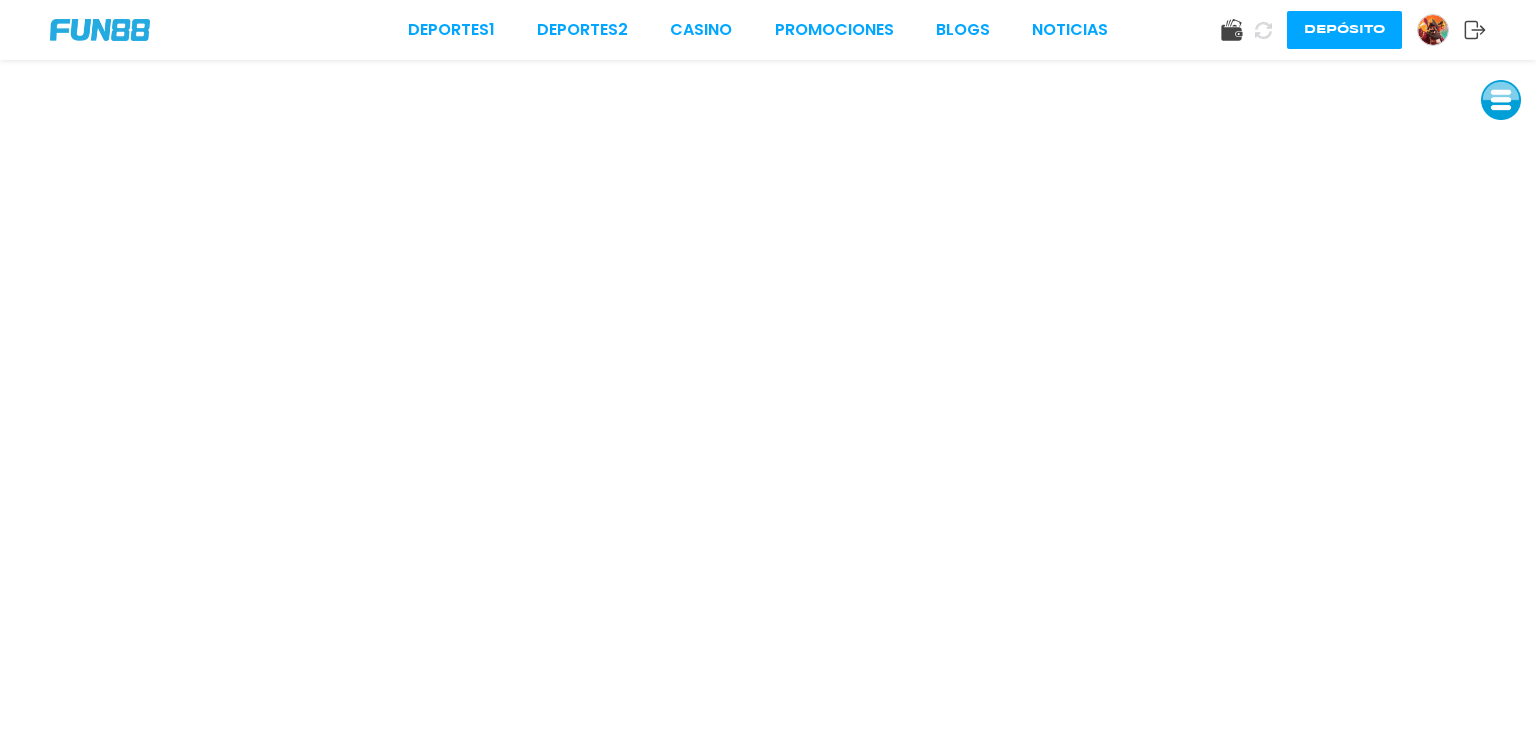 click on "Deportes  1 Deportes  2 CASINO Promociones BLOGS NOTICIAS" at bounding box center [758, 30] 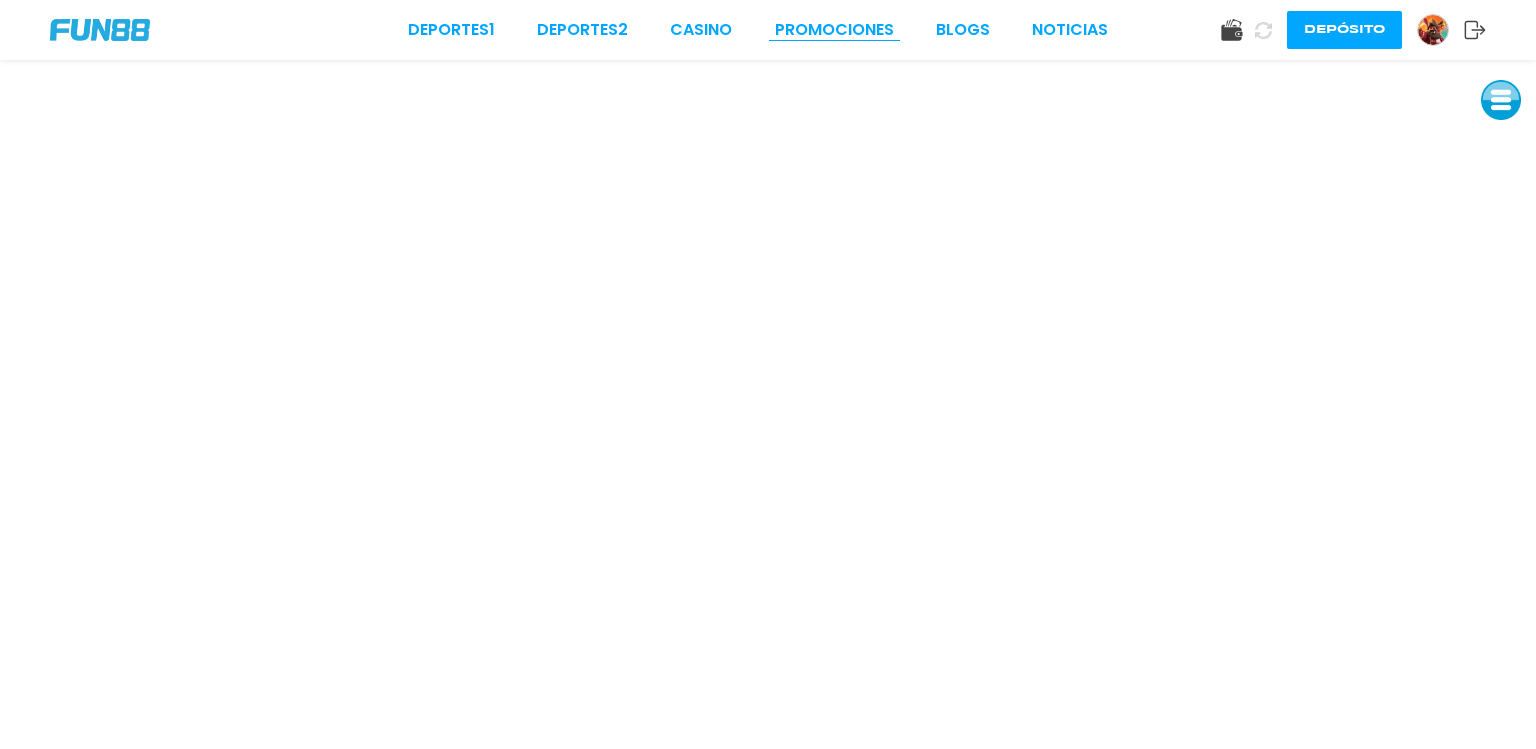 click on "Promociones" at bounding box center (834, 30) 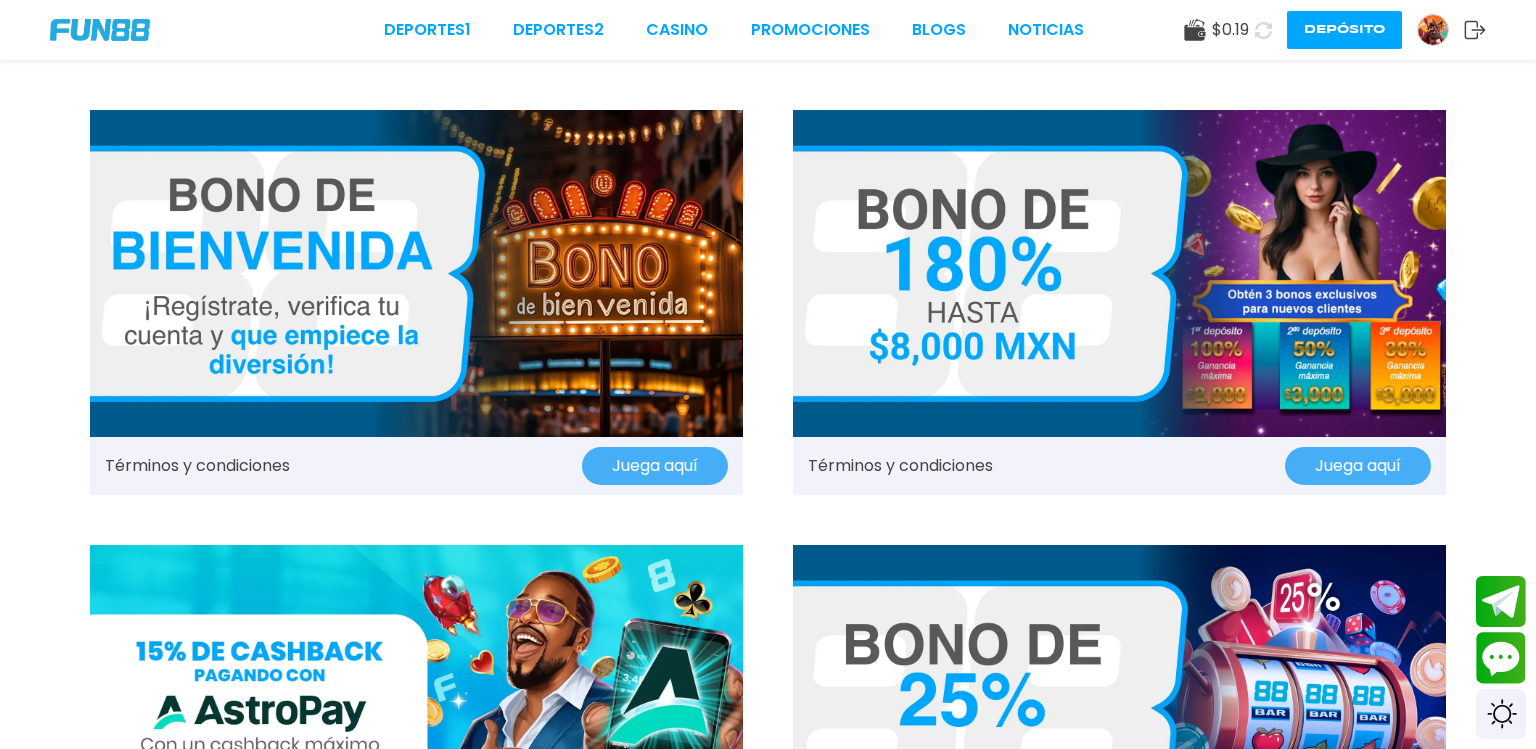 click on "Términos y condiciones Juega aquí" at bounding box center (1119, 466) 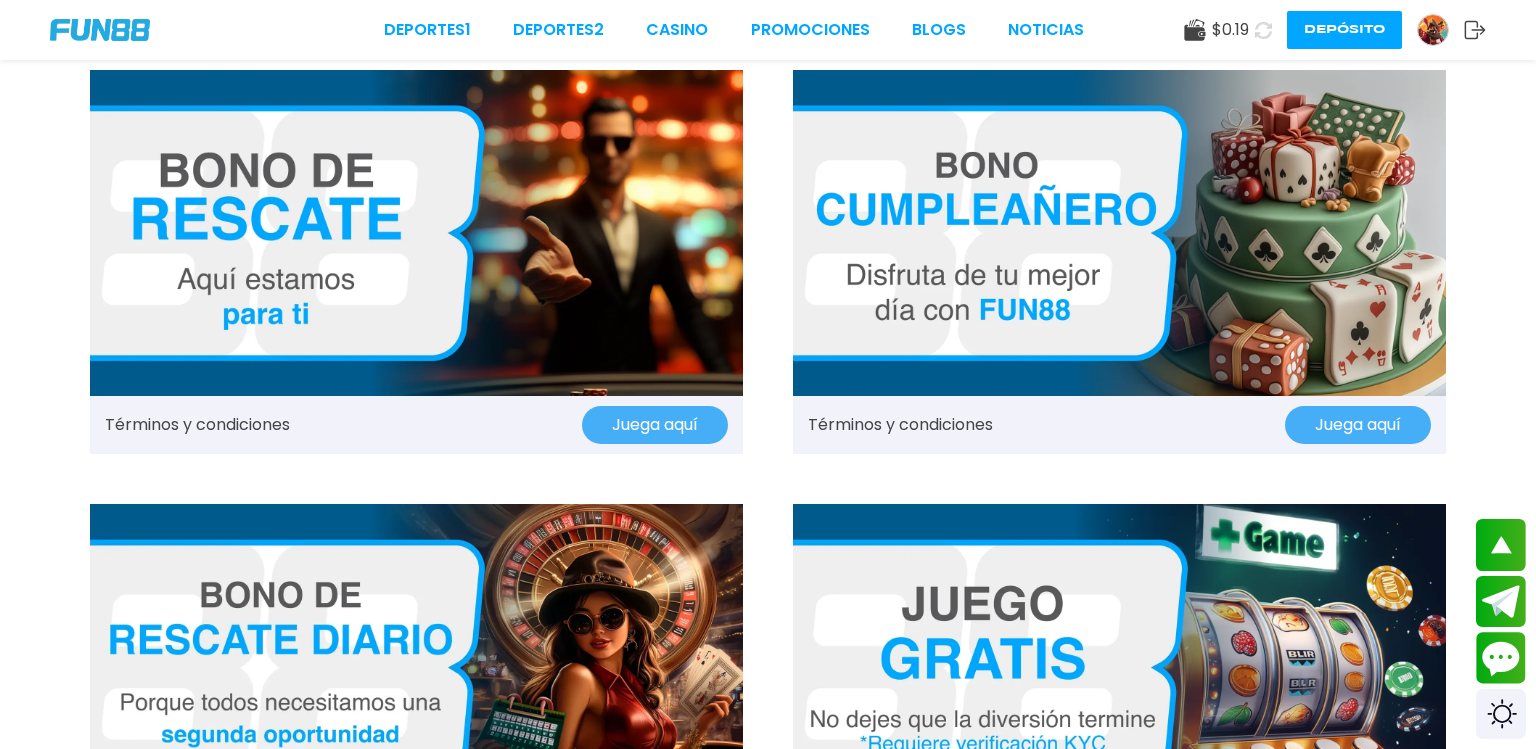 scroll, scrollTop: 1456, scrollLeft: 0, axis: vertical 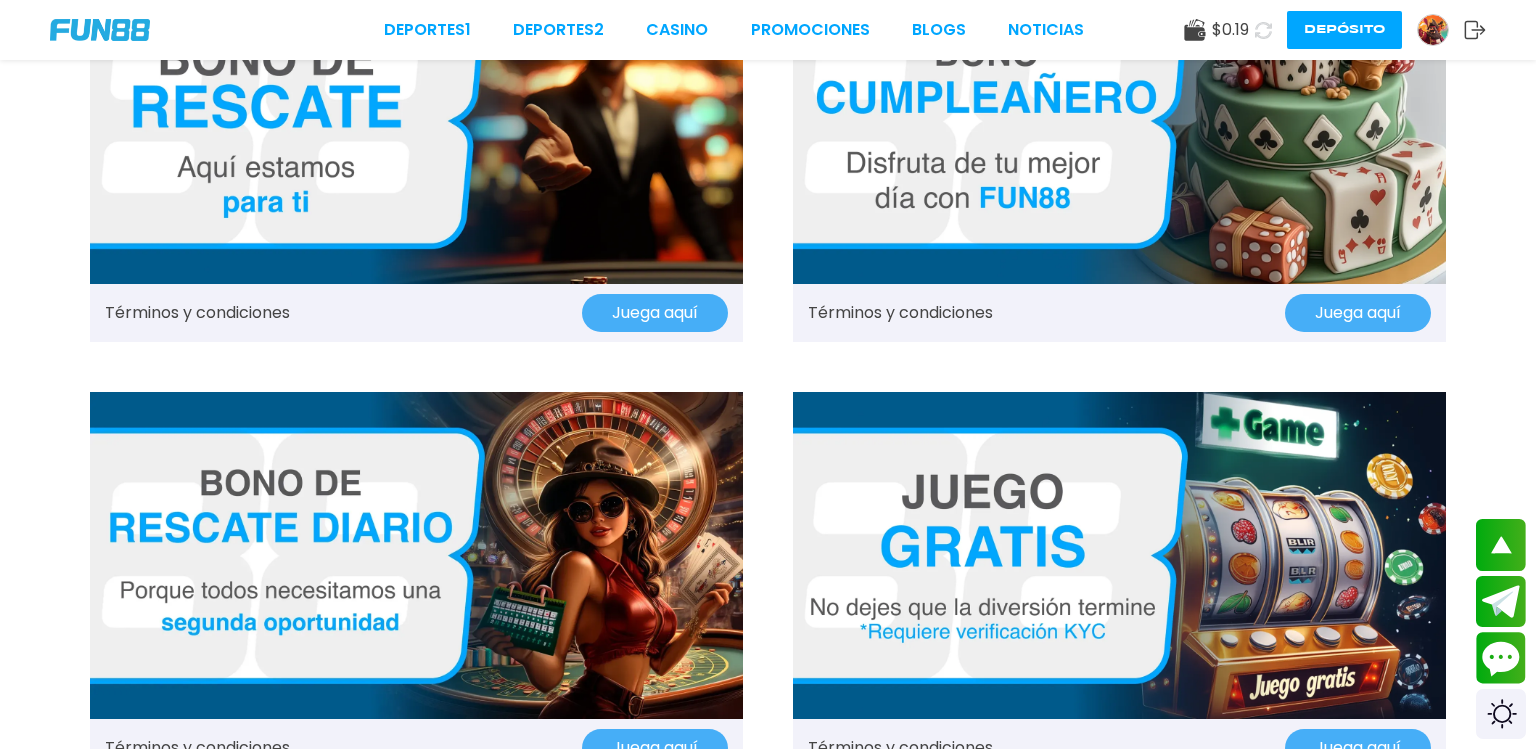click at bounding box center (1119, 555) 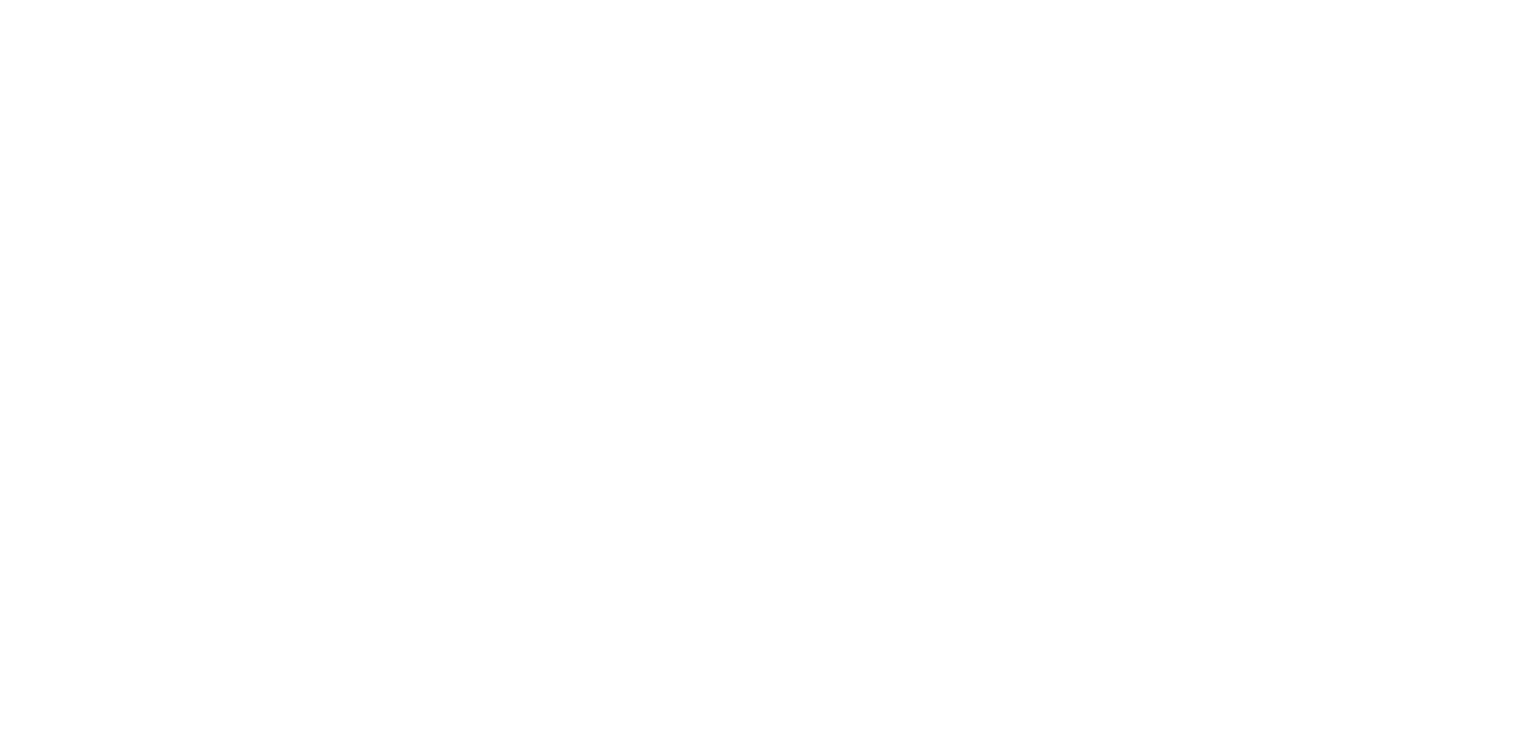 scroll, scrollTop: 0, scrollLeft: 0, axis: both 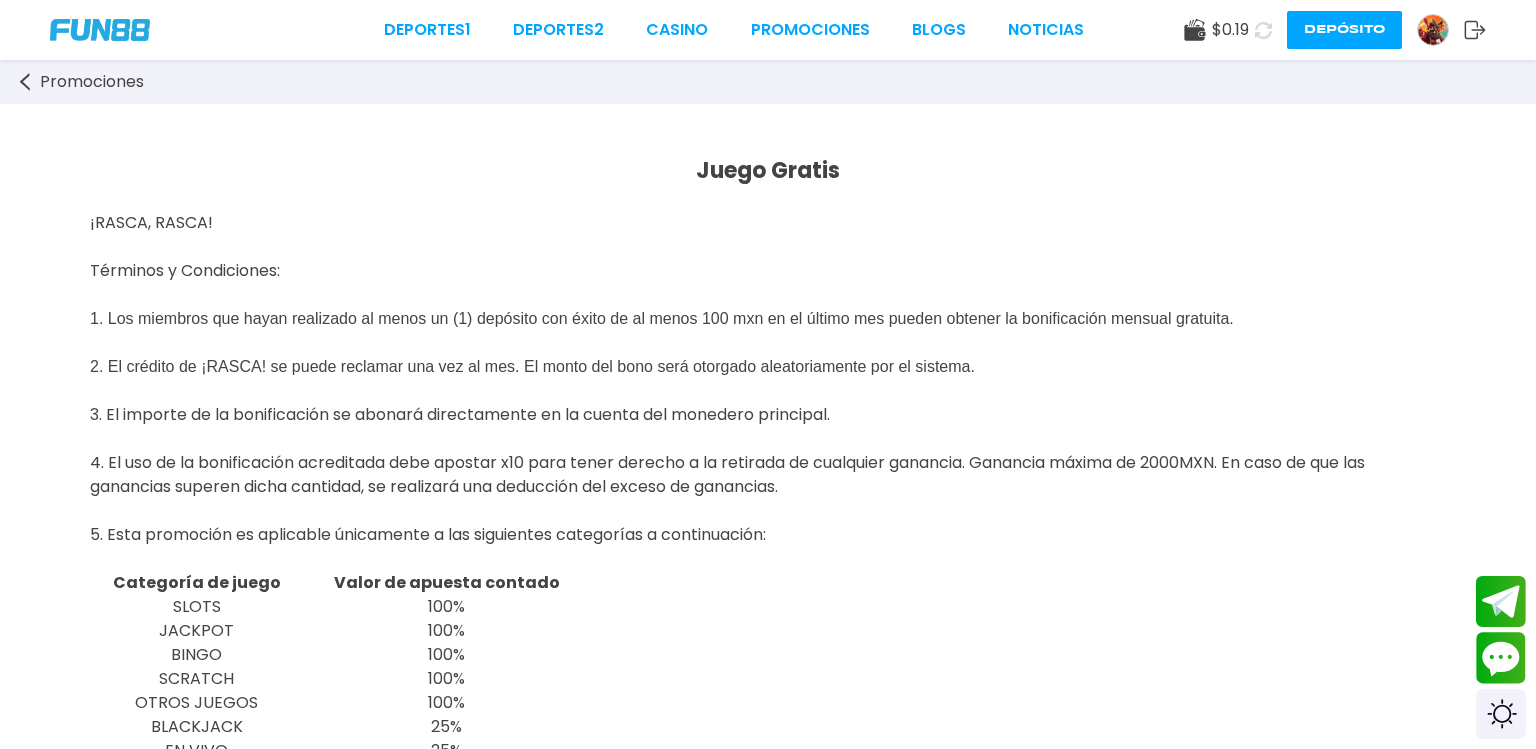 click on "¡RASCA, RASCA!" at bounding box center [151, 222] 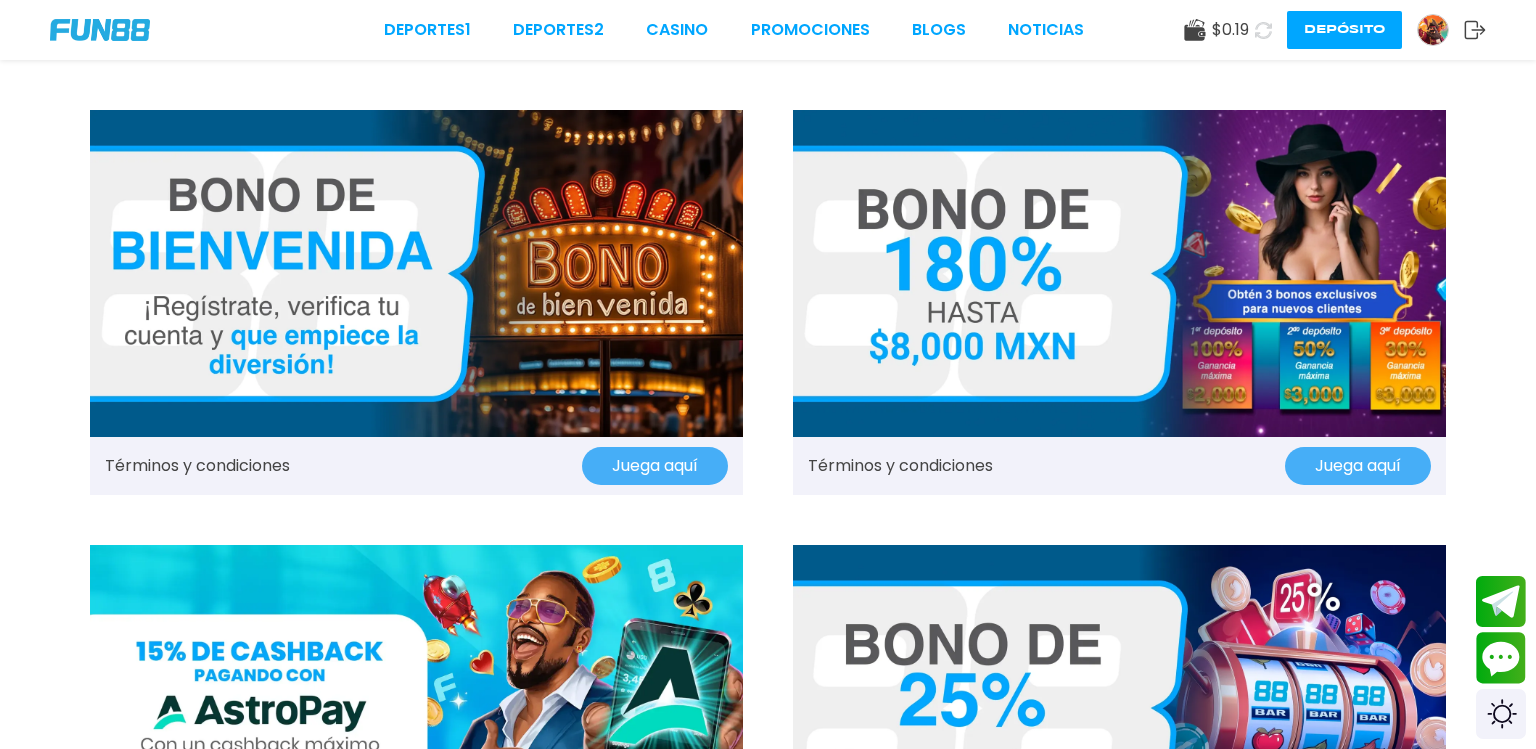 click on "Términos y condiciones Juega aquí Términos y condiciones Juega aquí Términos y condiciones Juega aquí Términos y condiciones Juega aquí Términos y condiciones Juega aquí Términos y condiciones Juega aquí Términos y condiciones Juega aquí Términos y condiciones Juega aquí Términos y condiciones Juega aquí Términos y condiciones Juega aquí" at bounding box center (768, 1171) 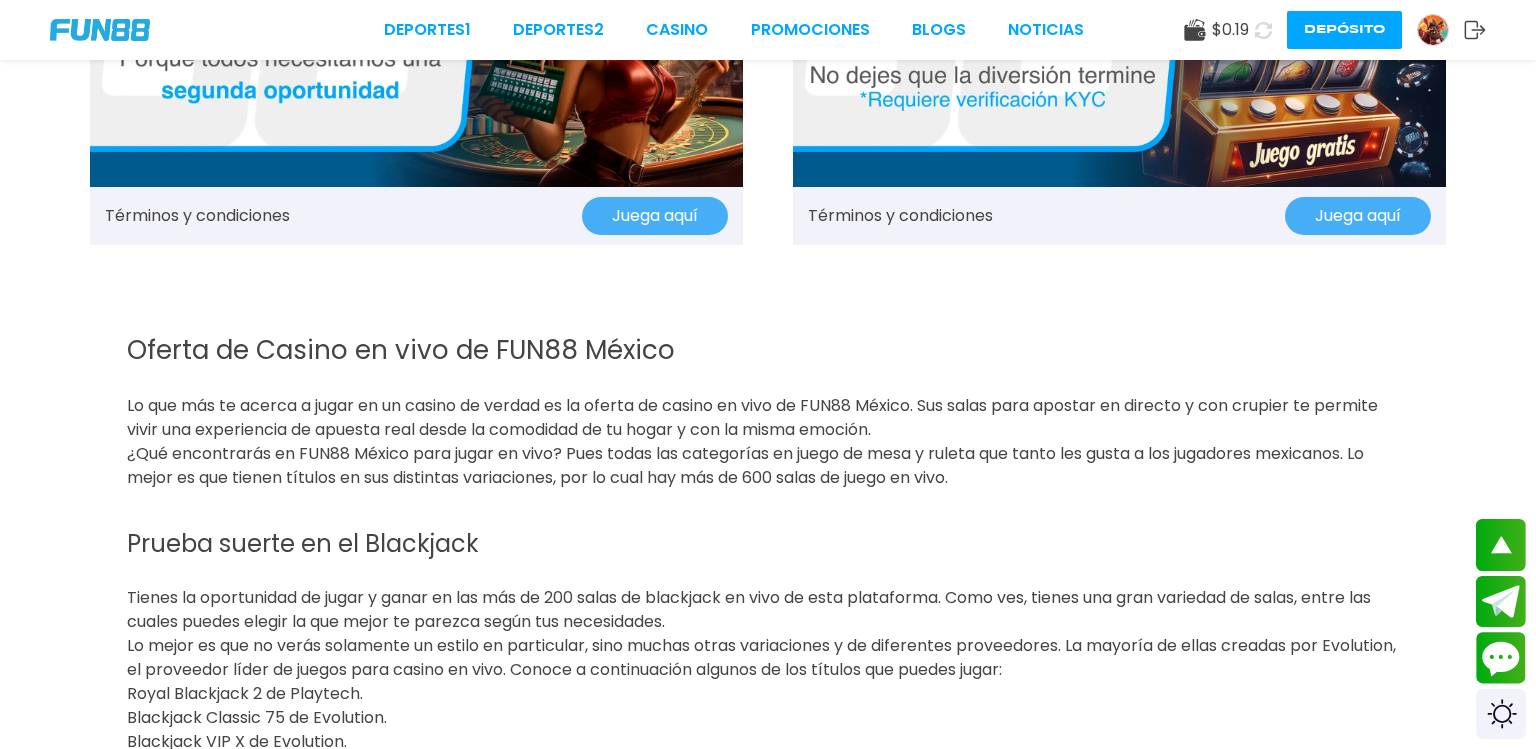 scroll, scrollTop: 2016, scrollLeft: 0, axis: vertical 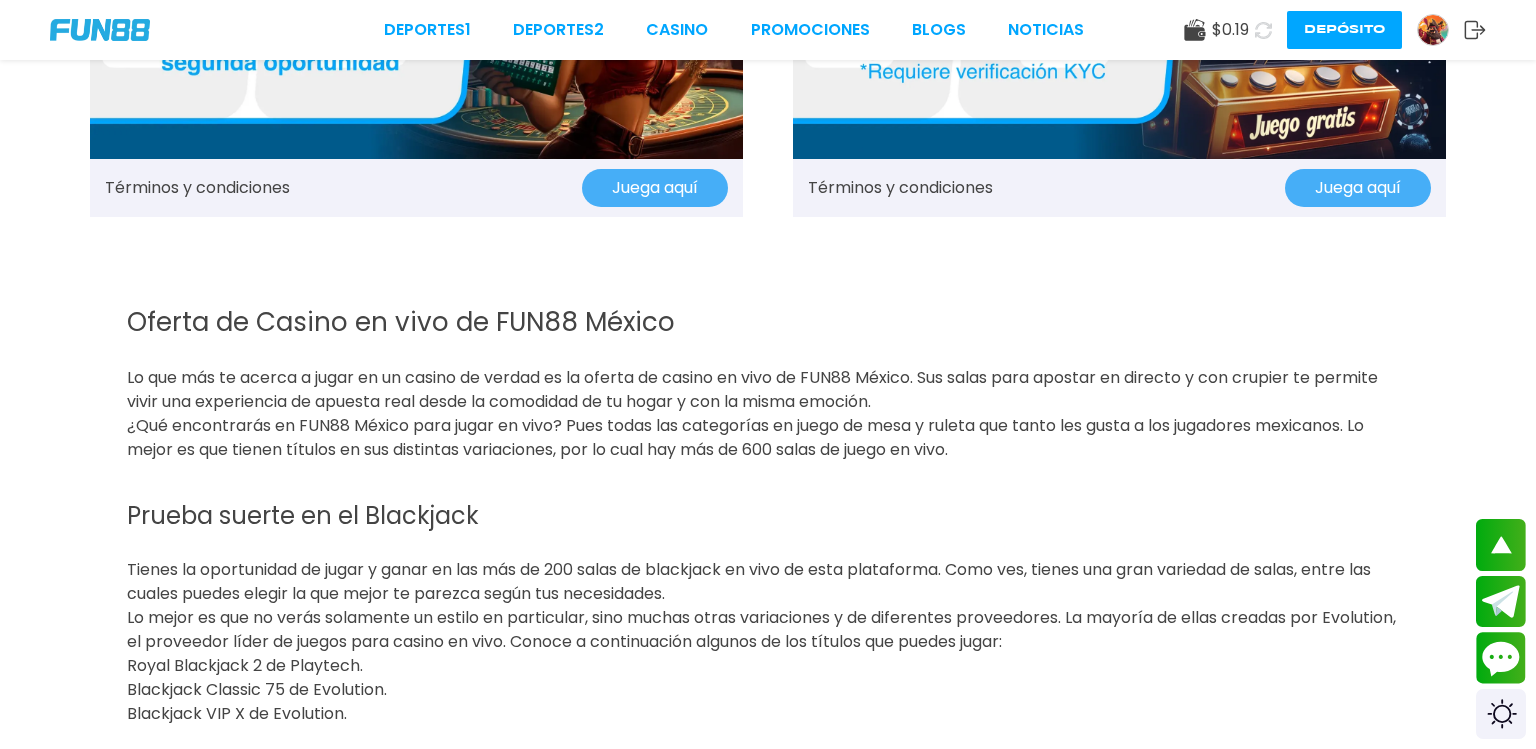 click on "Juega aquí" at bounding box center (1358, 188) 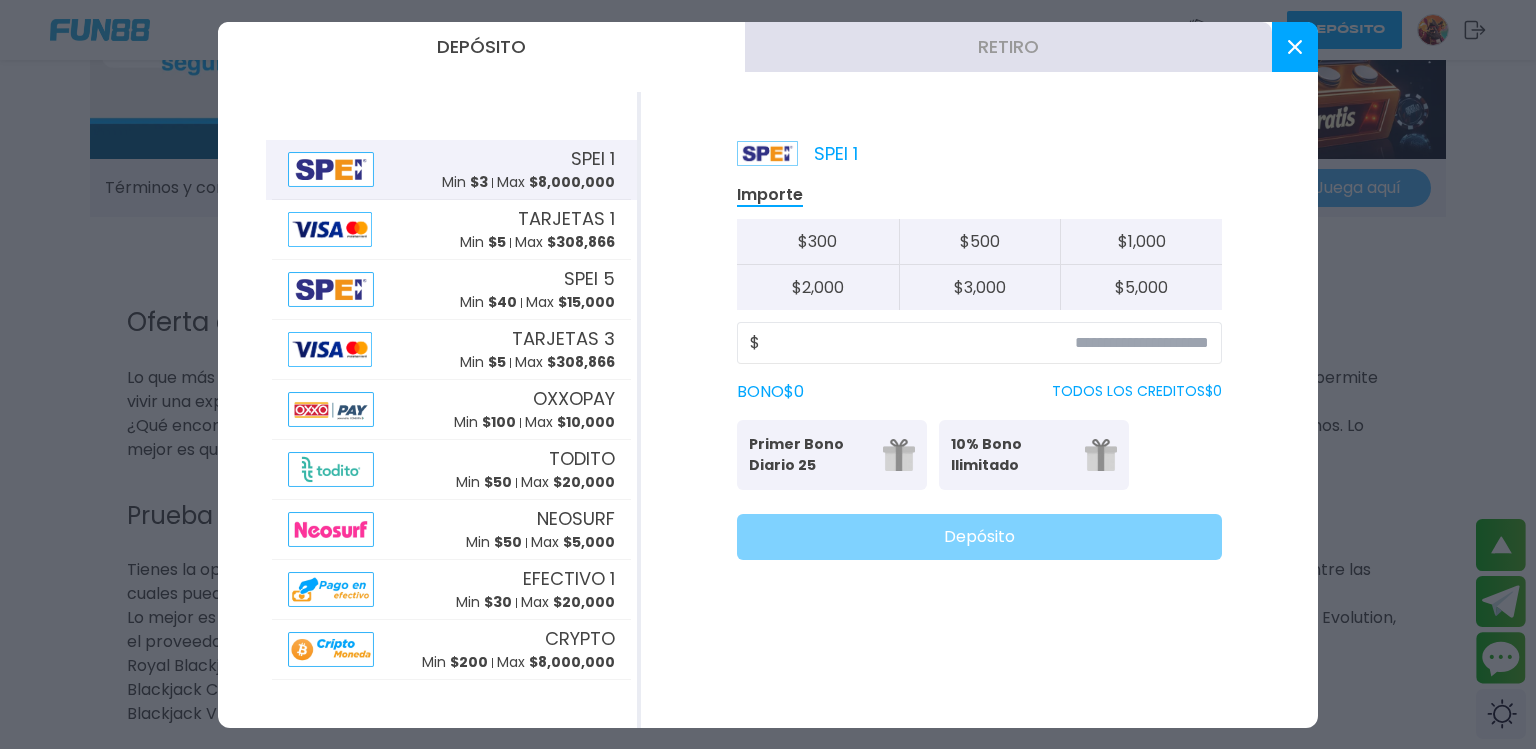 click 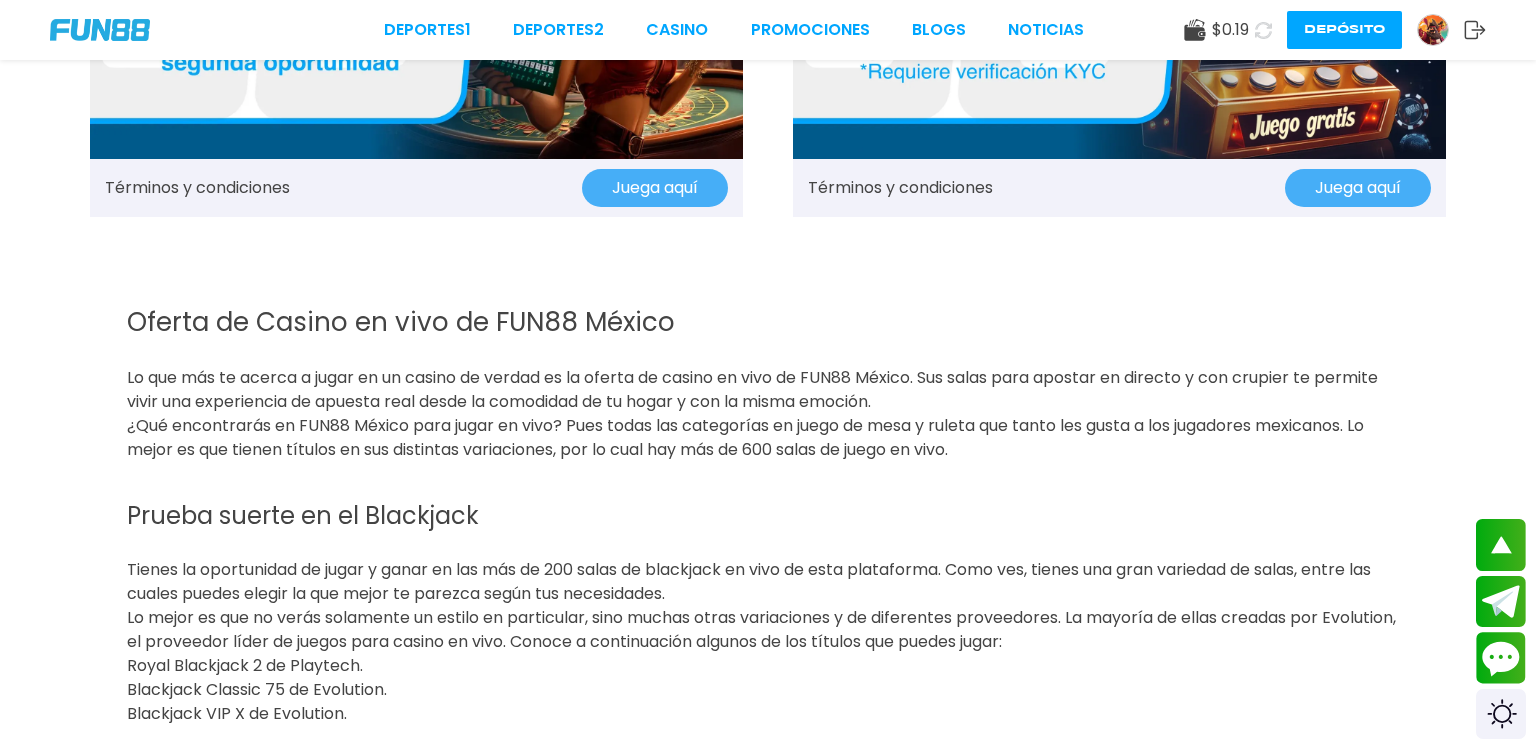 click on "Juega aquí" at bounding box center [1358, 188] 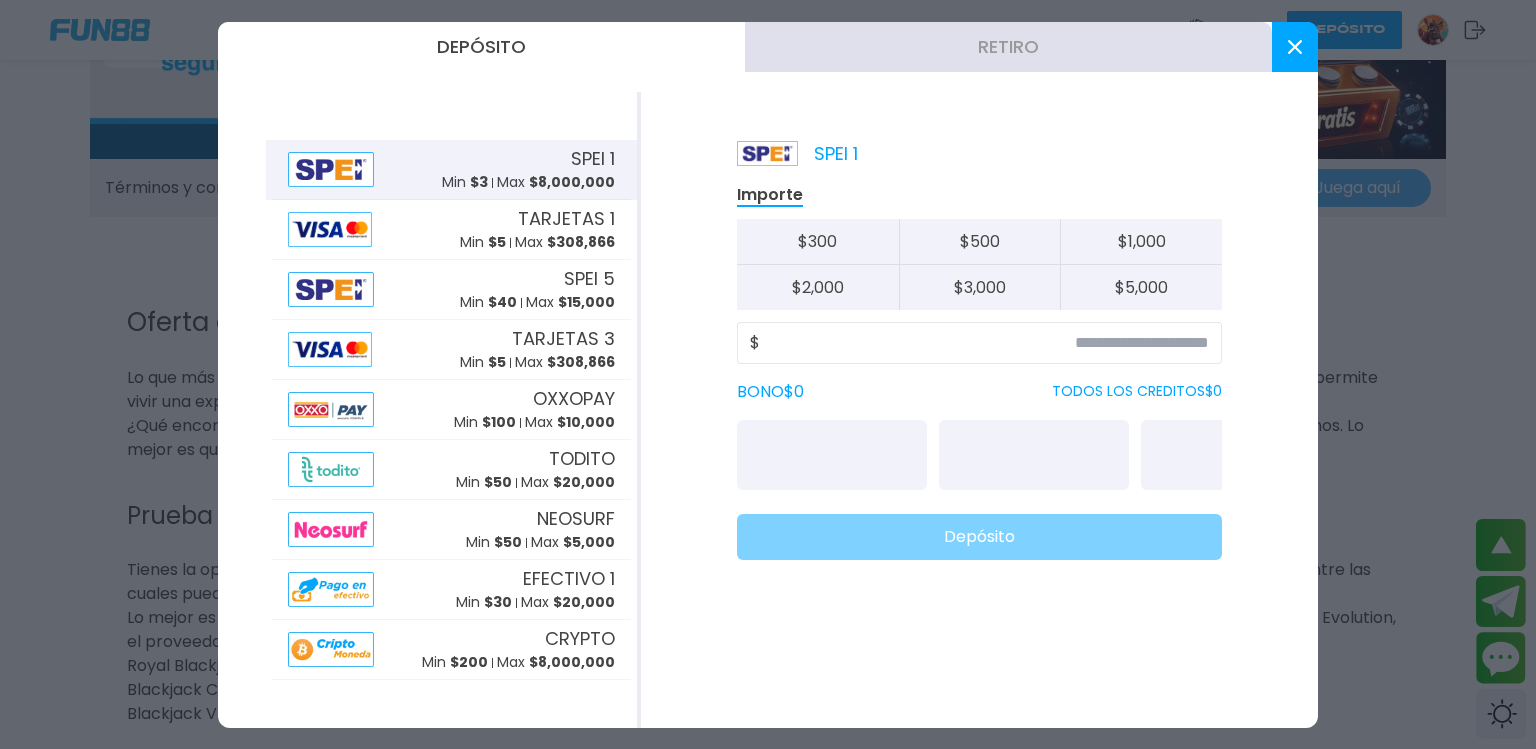 click on "SPEI 1 Importe $  300 $  500 $  1,000 $  2,000 $  3,000 $  5,000 $ BONO  $ 0 TODOS LOS CREDITOS  $ 0 Depósito" at bounding box center (979, 410) 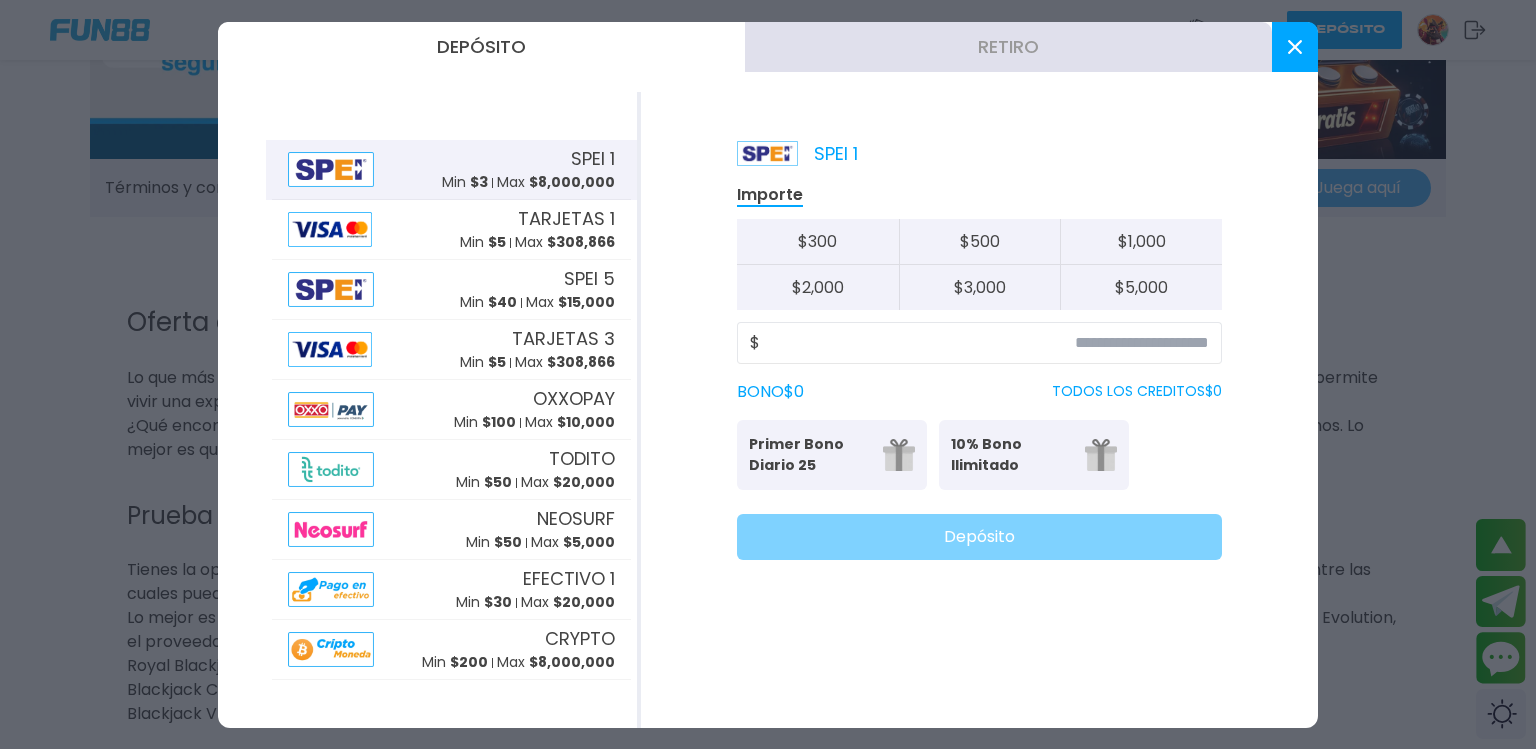 click 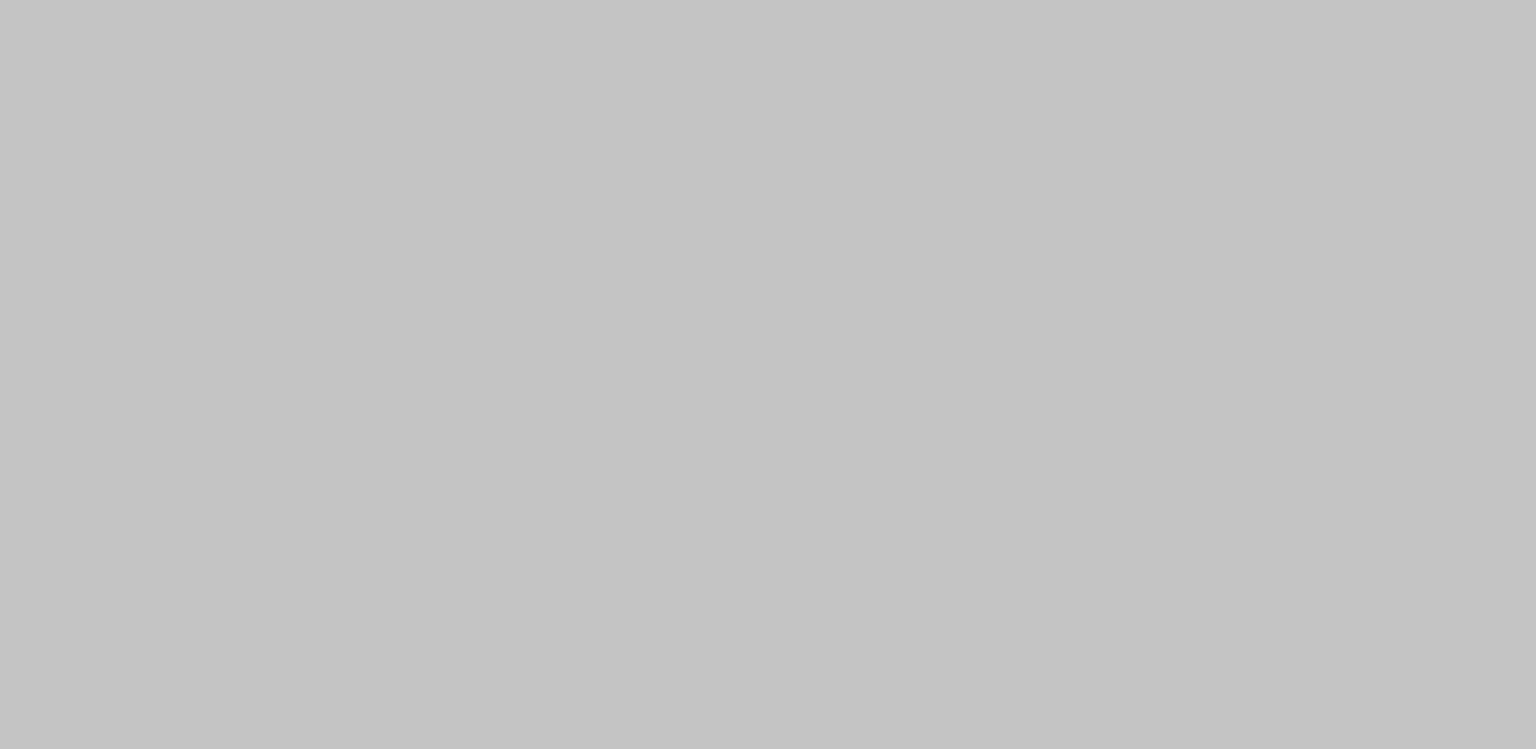 scroll, scrollTop: 0, scrollLeft: 0, axis: both 